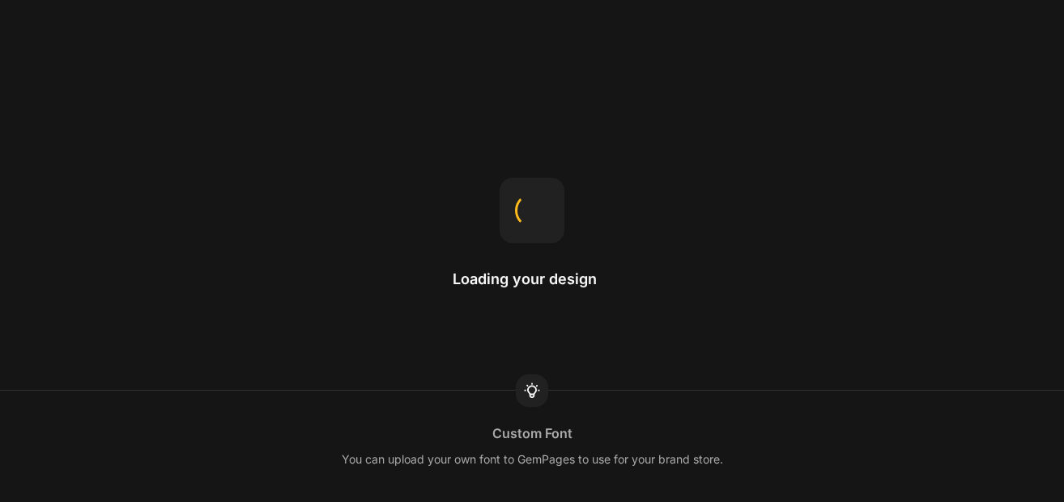 scroll, scrollTop: 0, scrollLeft: 0, axis: both 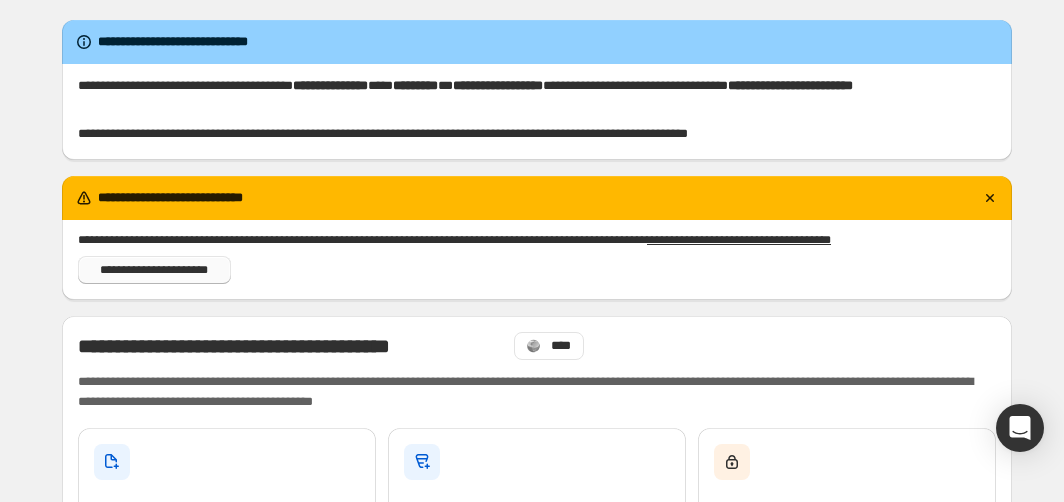 click on "**********" at bounding box center (154, 270) 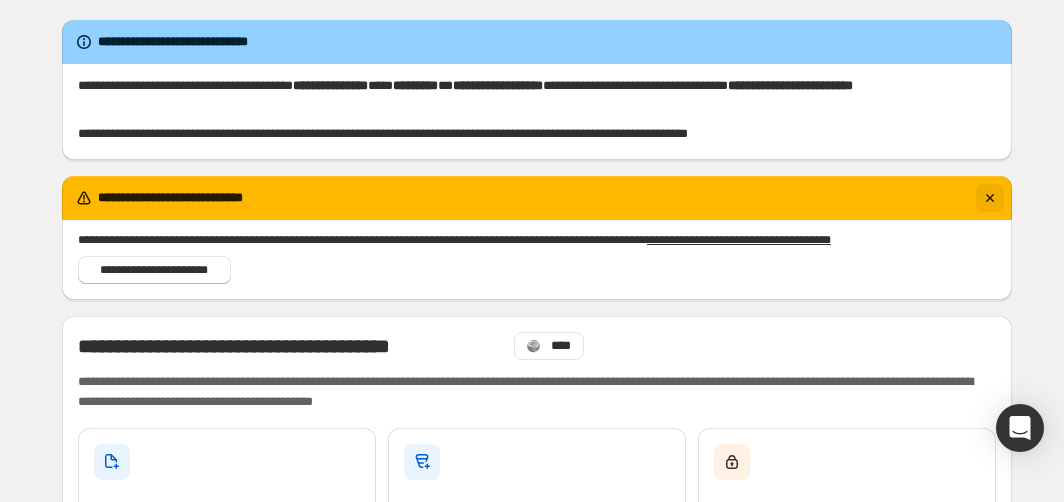 click 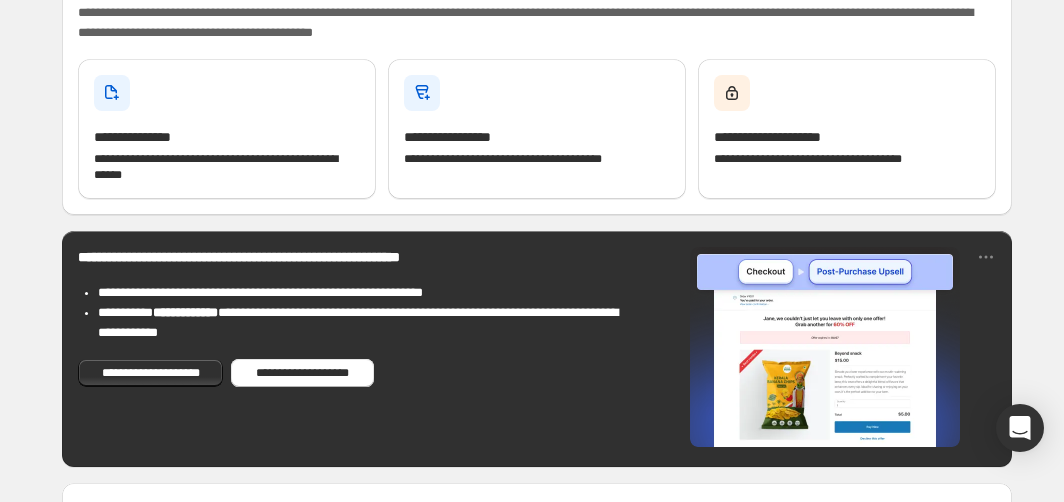 scroll, scrollTop: 452, scrollLeft: 0, axis: vertical 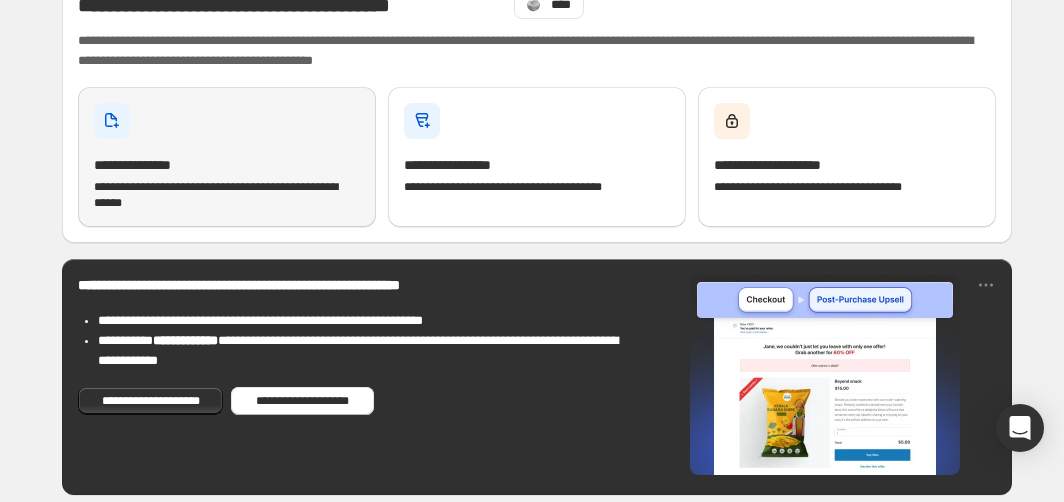 click on "**********" at bounding box center [227, 157] 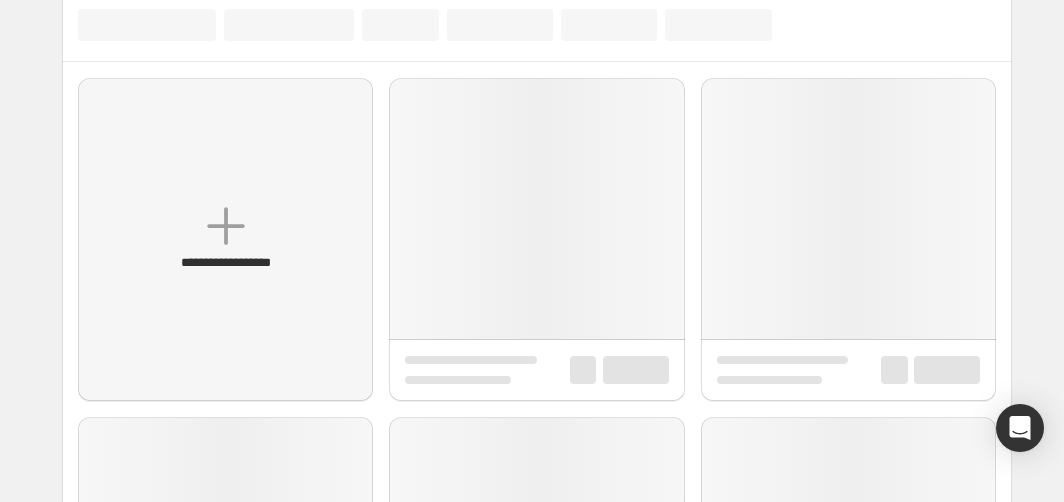 scroll, scrollTop: 0, scrollLeft: 0, axis: both 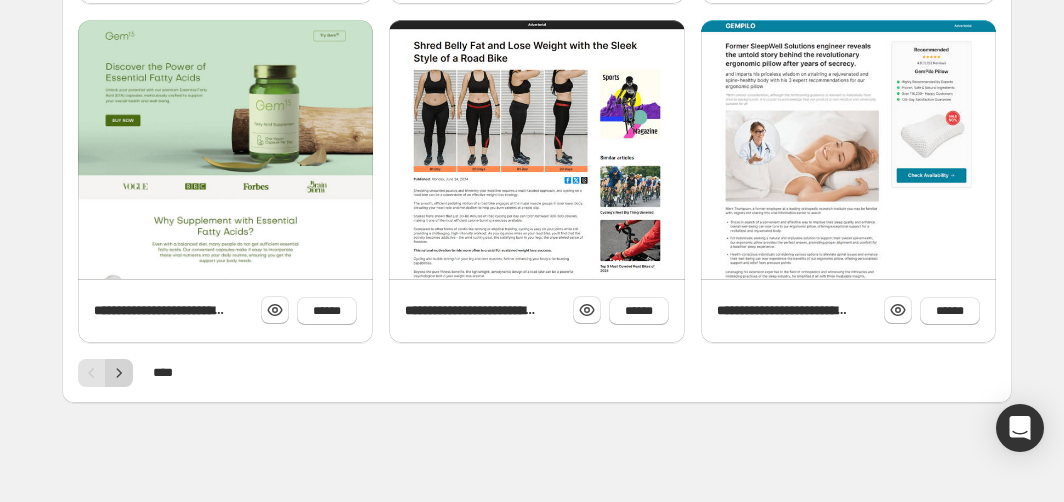 click at bounding box center [119, 373] 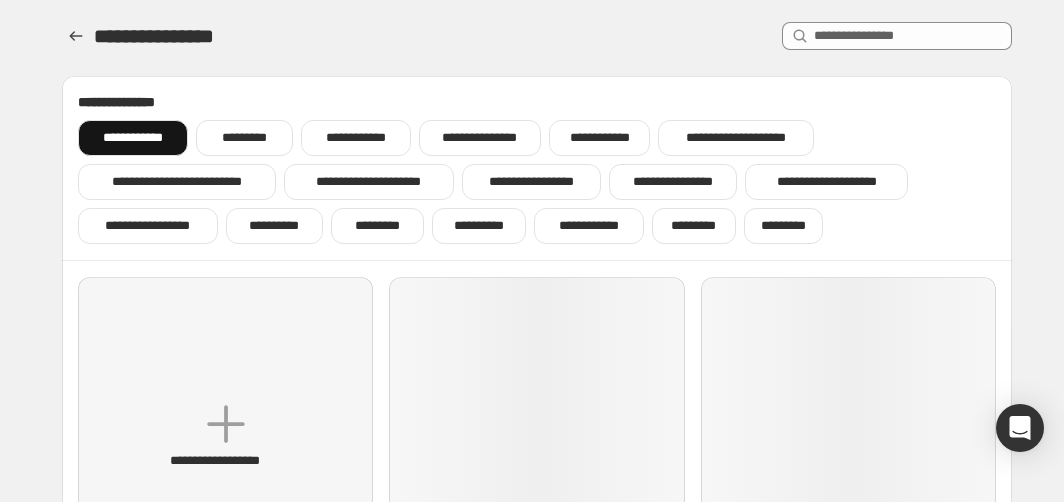 scroll, scrollTop: 0, scrollLeft: 0, axis: both 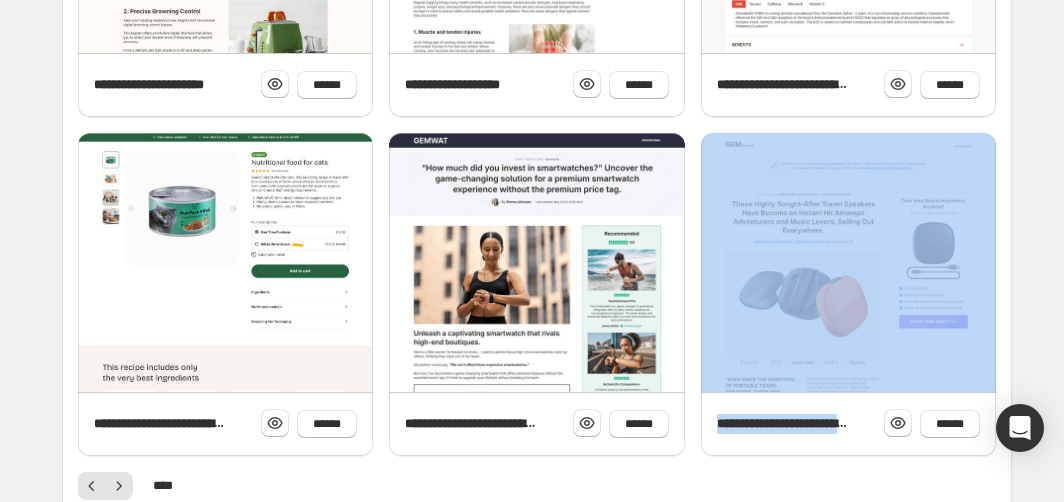 drag, startPoint x: 1060, startPoint y: 374, endPoint x: 1072, endPoint y: 428, distance: 55.31727 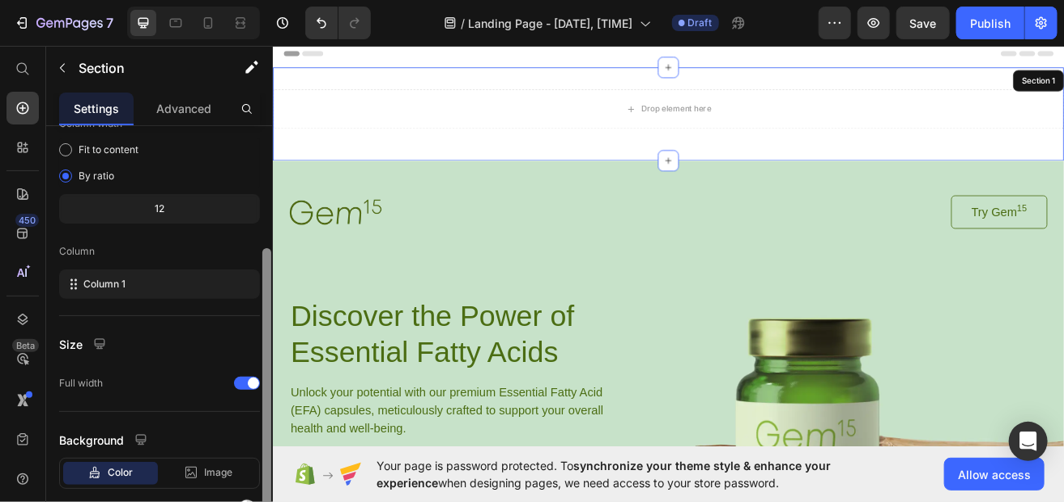 click 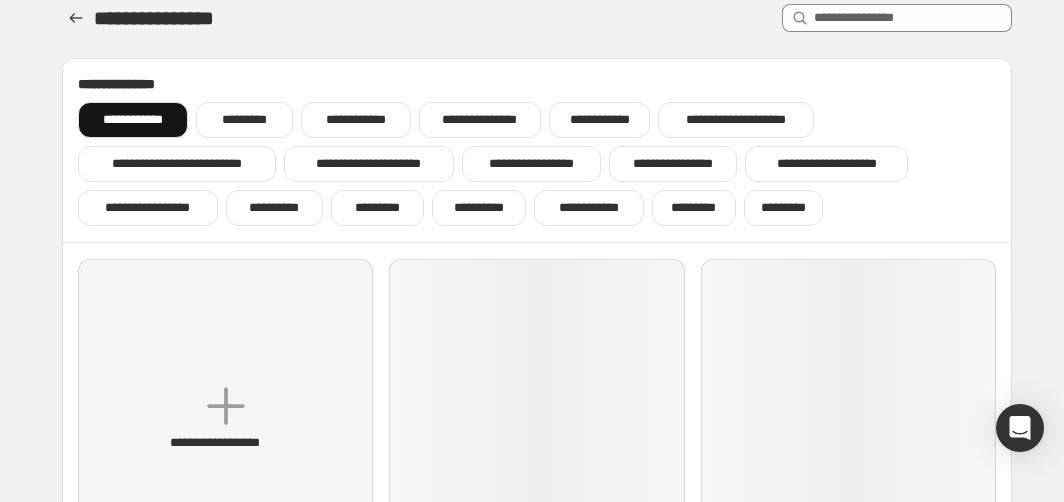 scroll, scrollTop: 0, scrollLeft: 0, axis: both 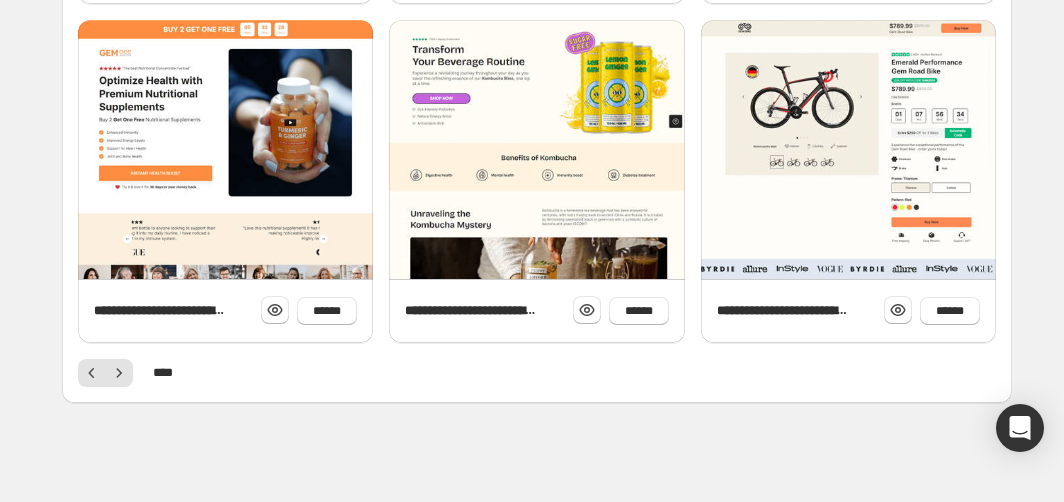click on "****" at bounding box center [537, 373] 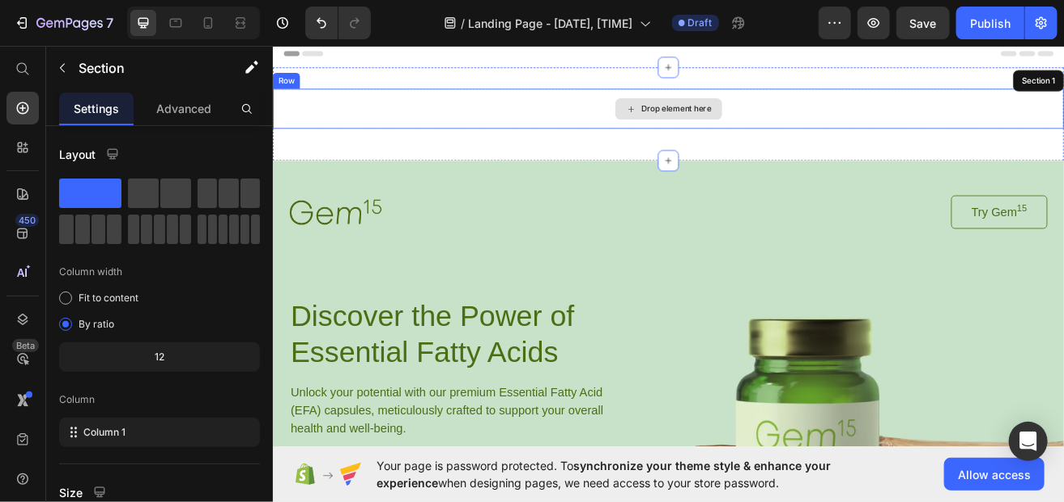 scroll, scrollTop: 547, scrollLeft: 0, axis: vertical 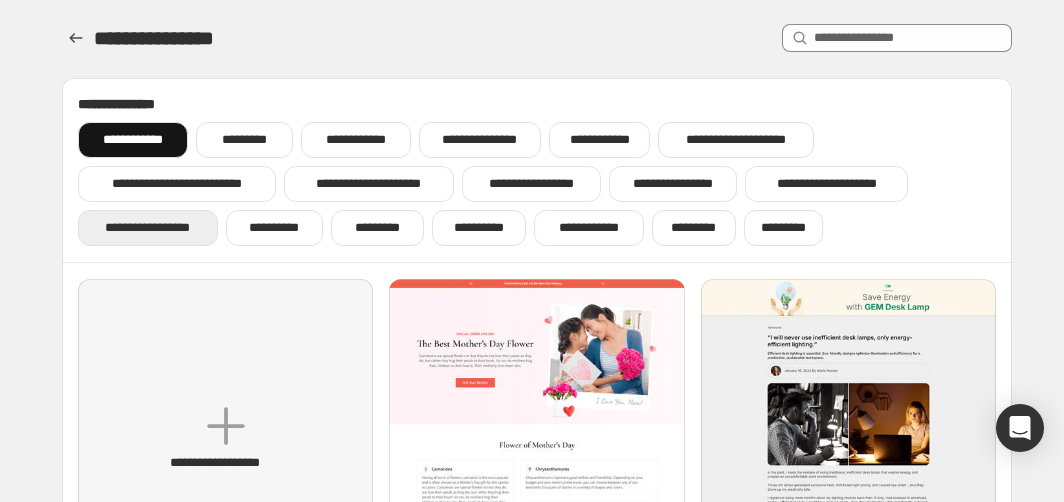 click on "**********" at bounding box center [148, 228] 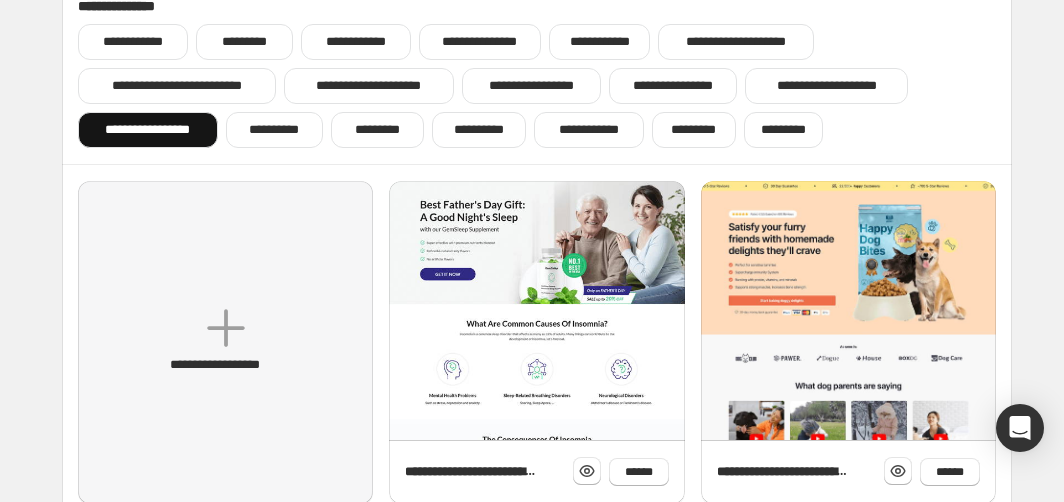 scroll, scrollTop: 106, scrollLeft: 0, axis: vertical 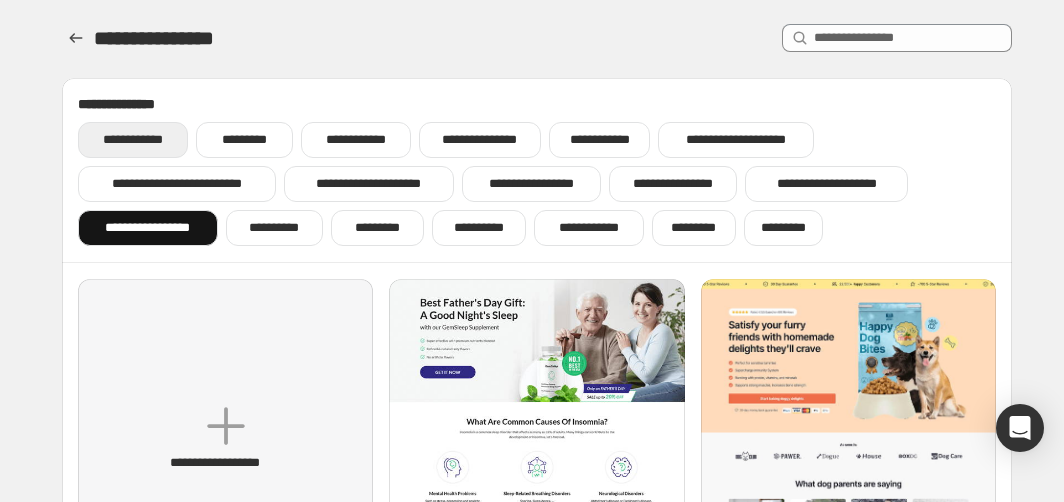 click on "**********" at bounding box center [133, 140] 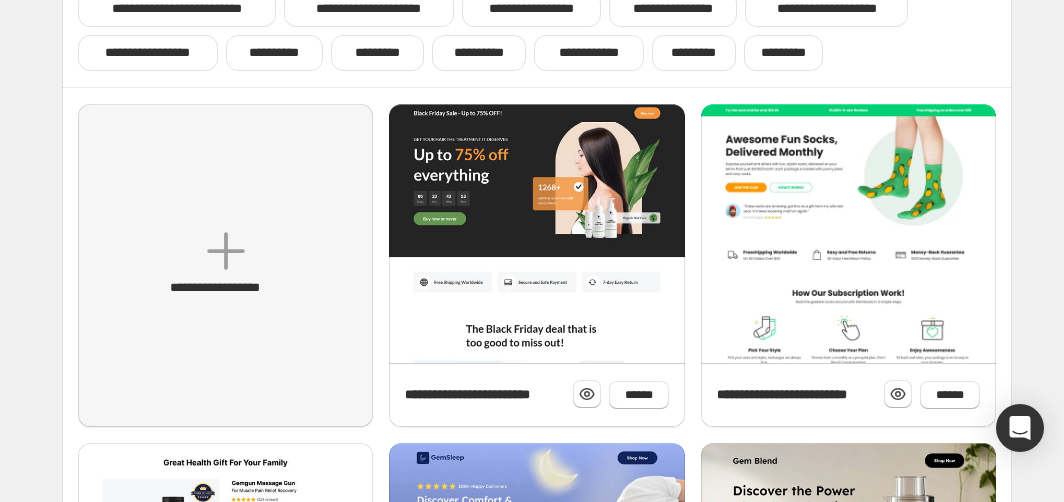 scroll, scrollTop: 564, scrollLeft: 0, axis: vertical 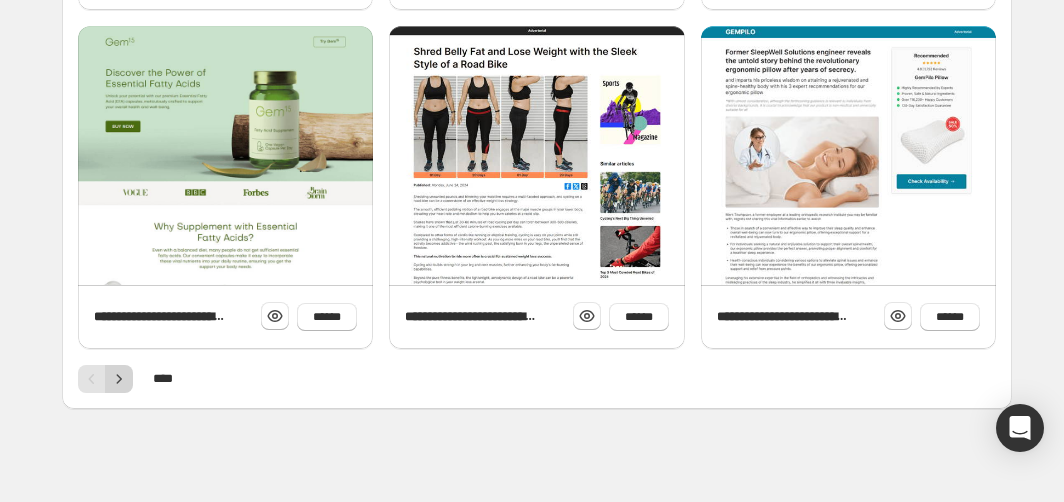 click at bounding box center (119, 379) 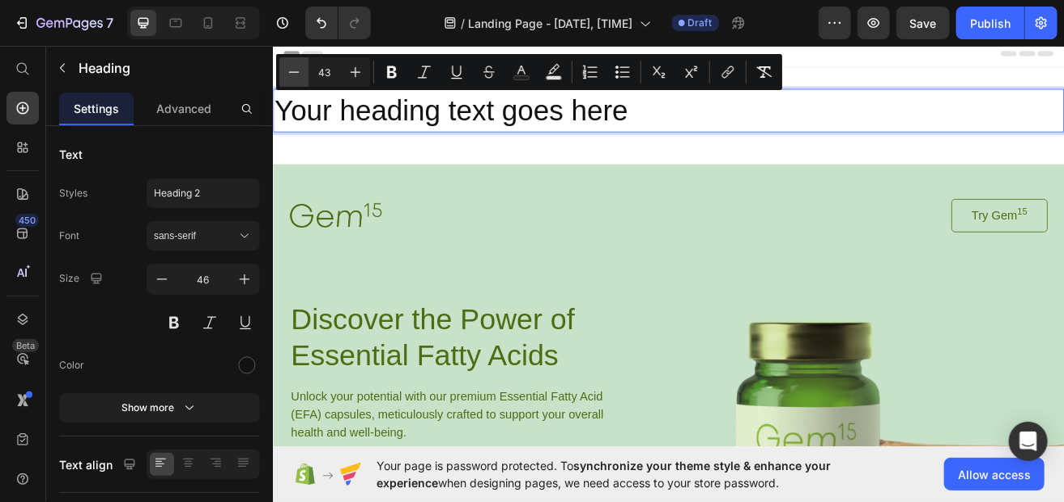 scroll, scrollTop: 0, scrollLeft: 0, axis: both 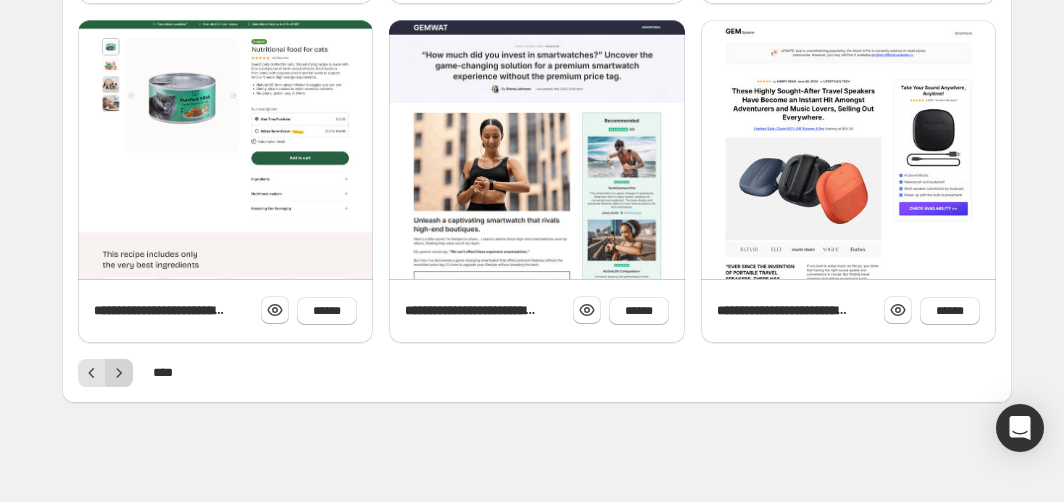 click 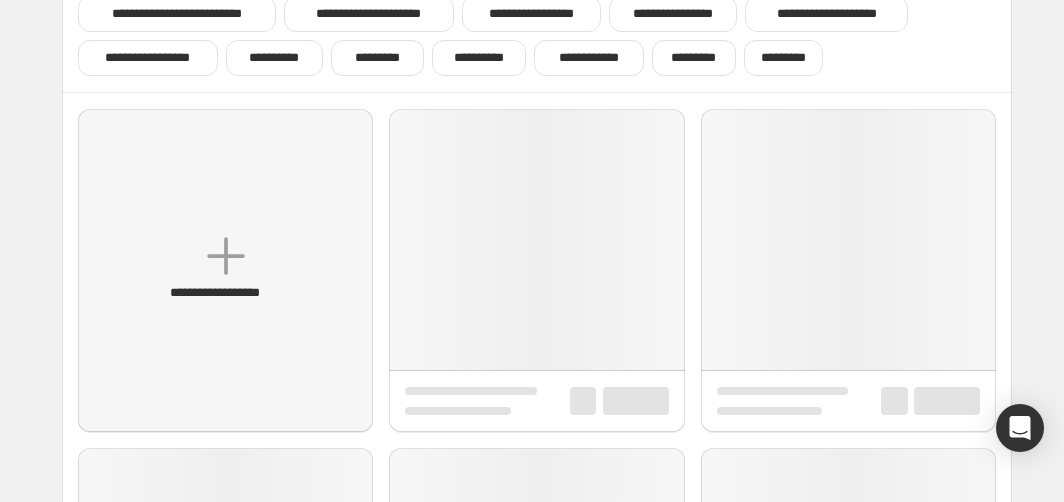 scroll, scrollTop: 0, scrollLeft: 0, axis: both 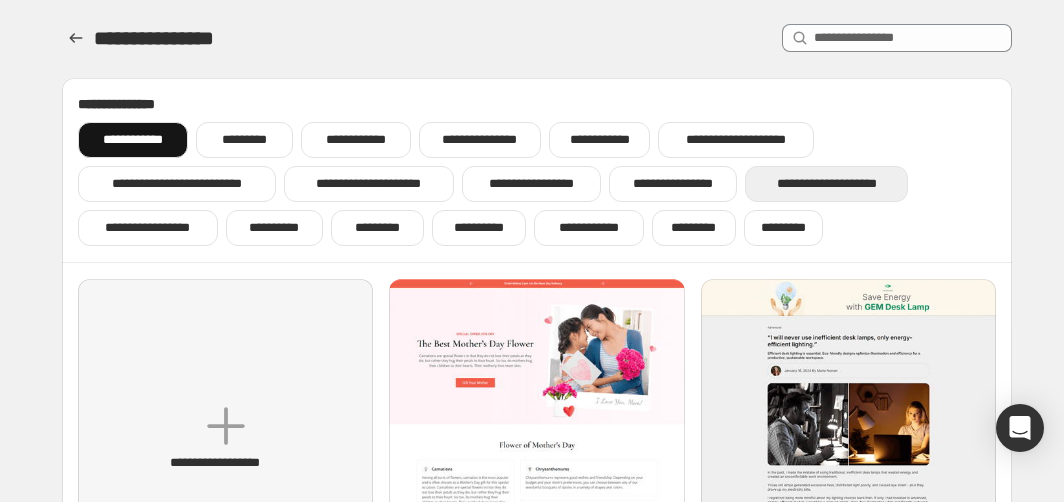 click on "**********" at bounding box center [826, 184] 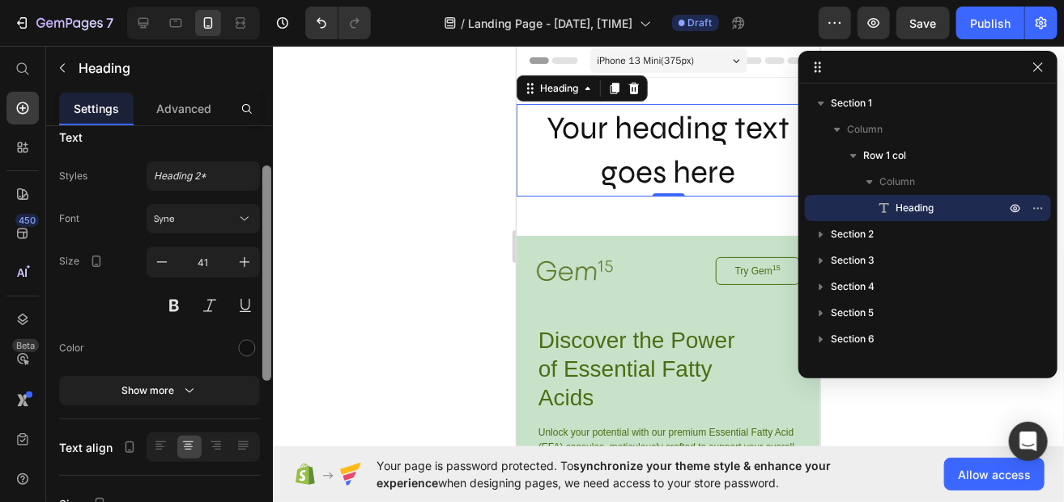 scroll, scrollTop: 259, scrollLeft: 0, axis: vertical 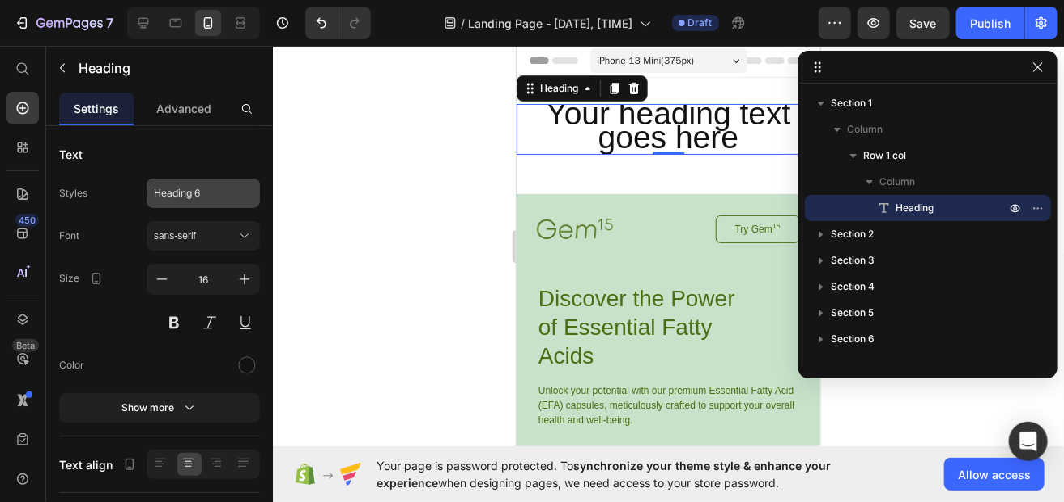 click on "**********" at bounding box center [133, 62] 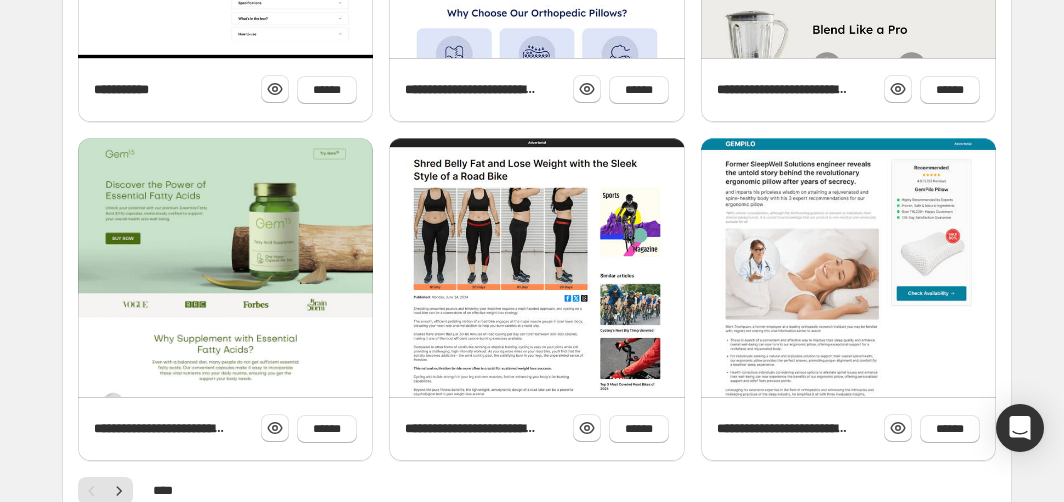 scroll, scrollTop: 862, scrollLeft: 0, axis: vertical 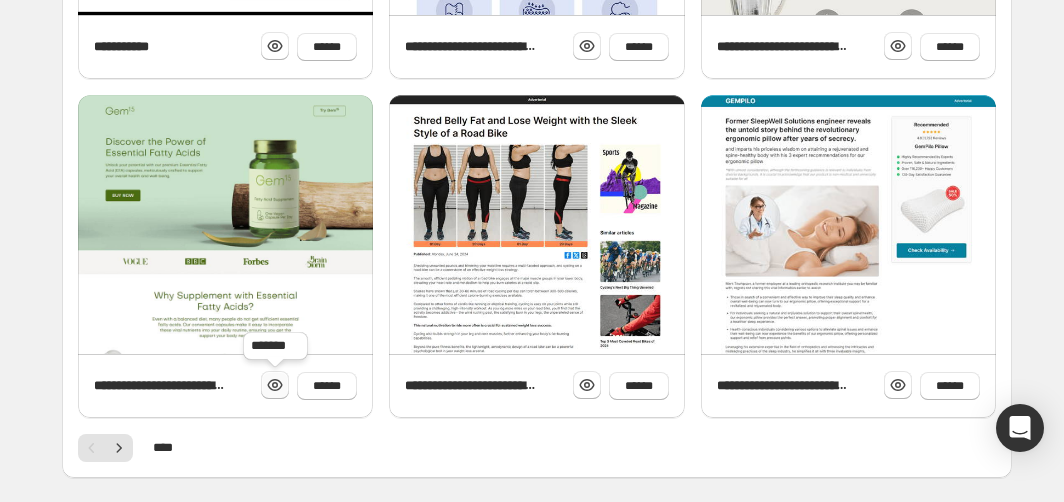 click 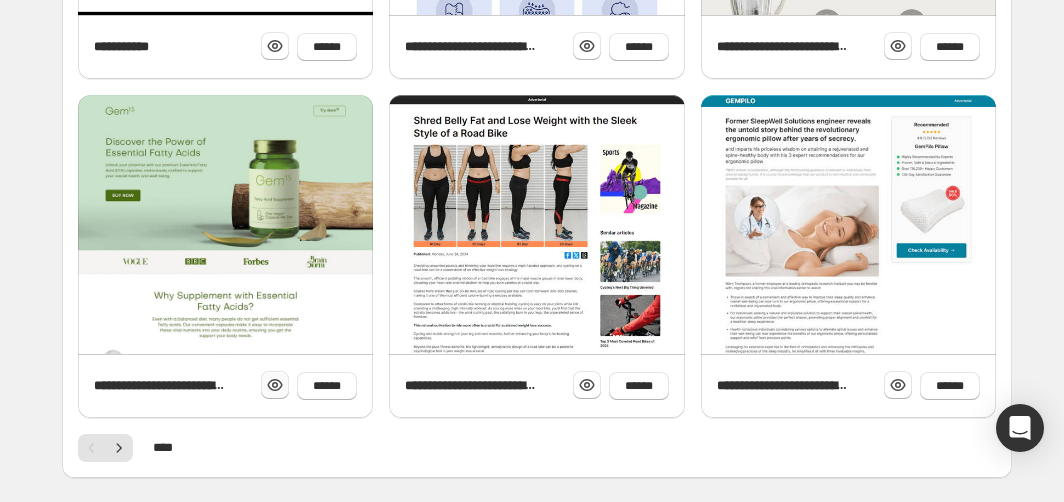 click 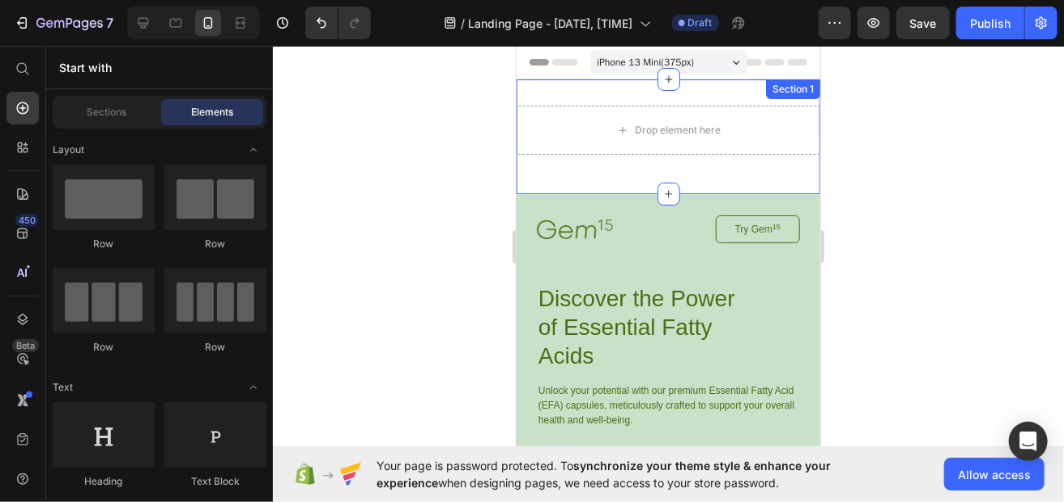 scroll, scrollTop: 784, scrollLeft: 0, axis: vertical 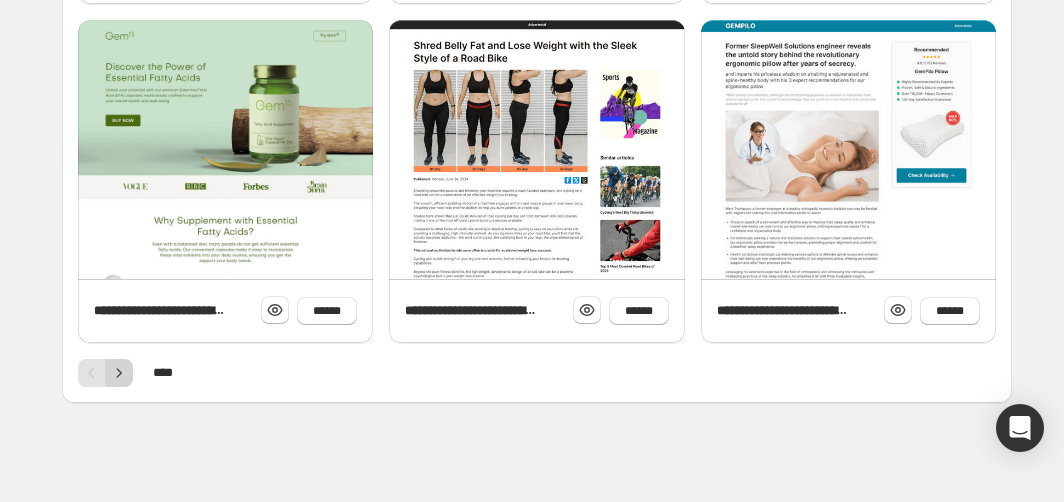click 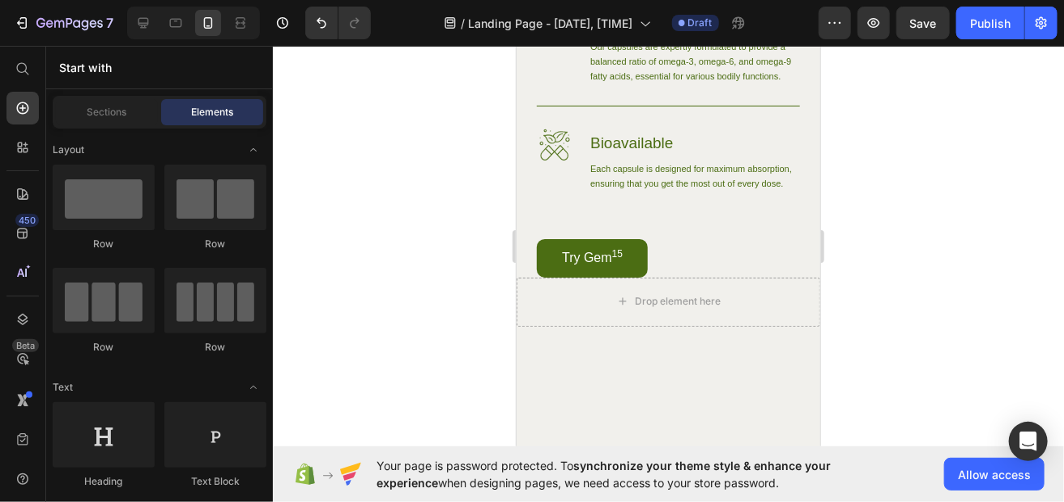 scroll, scrollTop: 0, scrollLeft: 0, axis: both 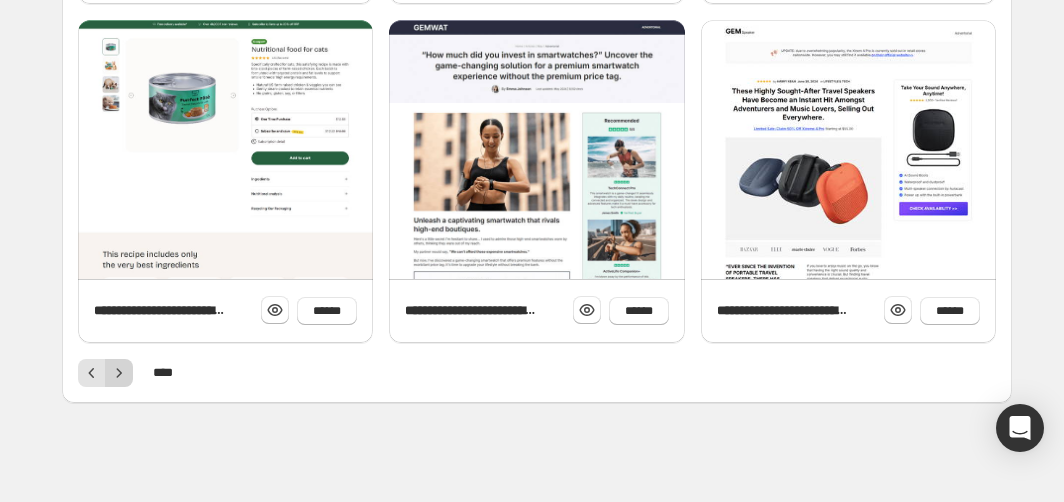 click 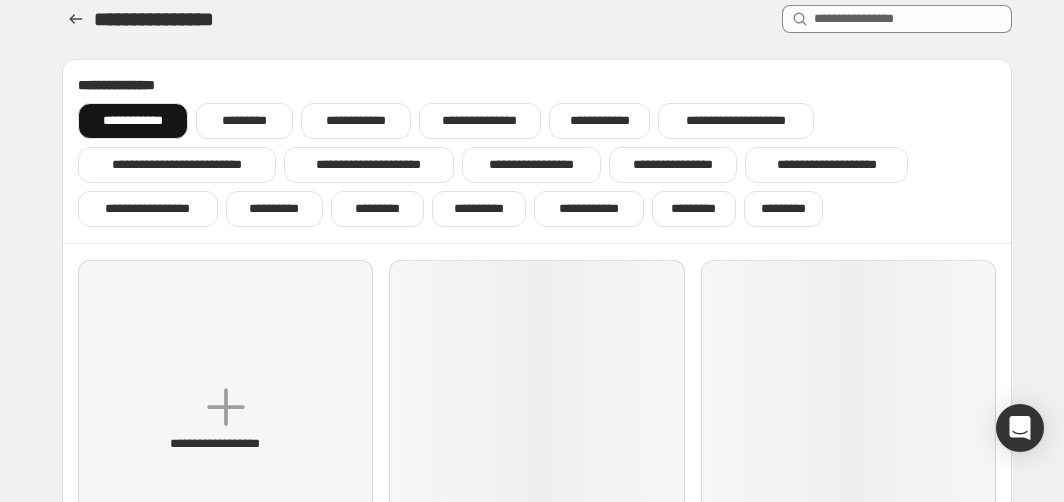 scroll, scrollTop: 0, scrollLeft: 0, axis: both 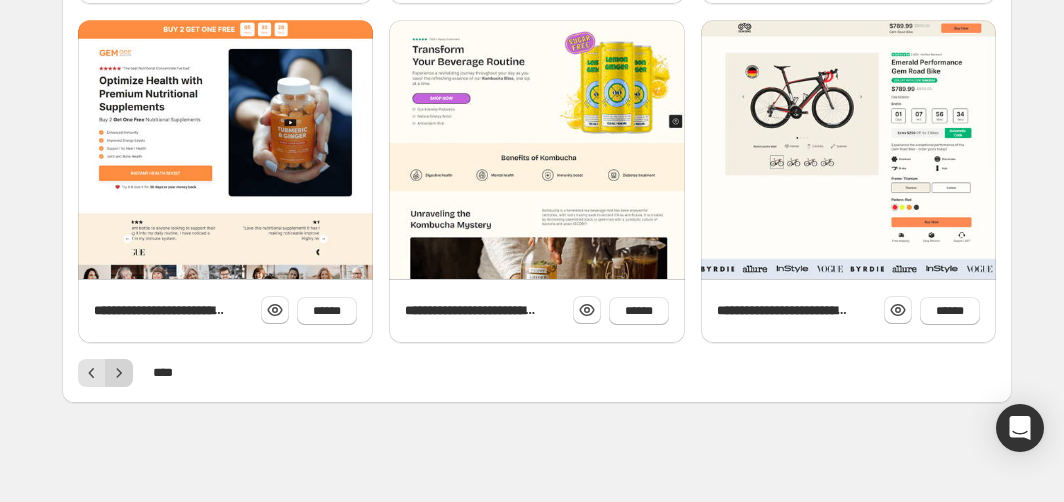 click 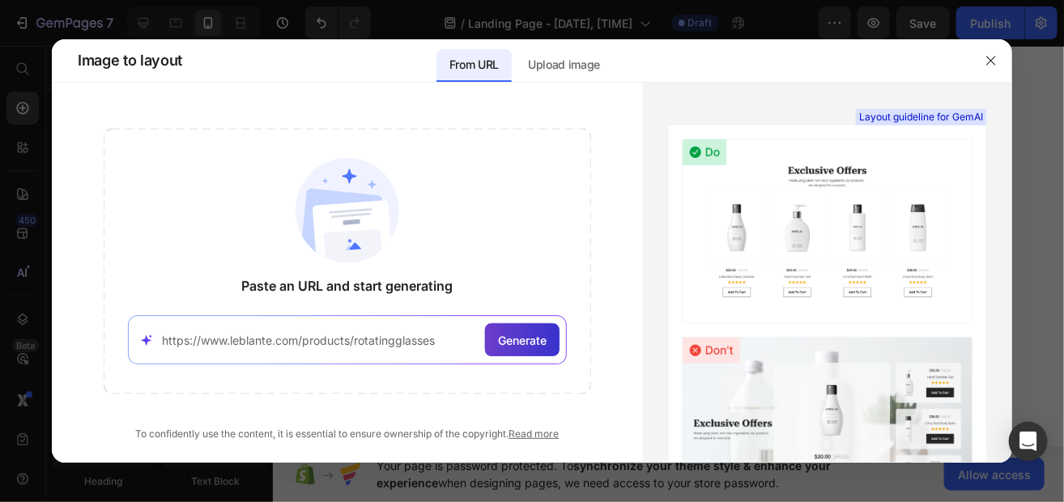 scroll, scrollTop: 0, scrollLeft: 0, axis: both 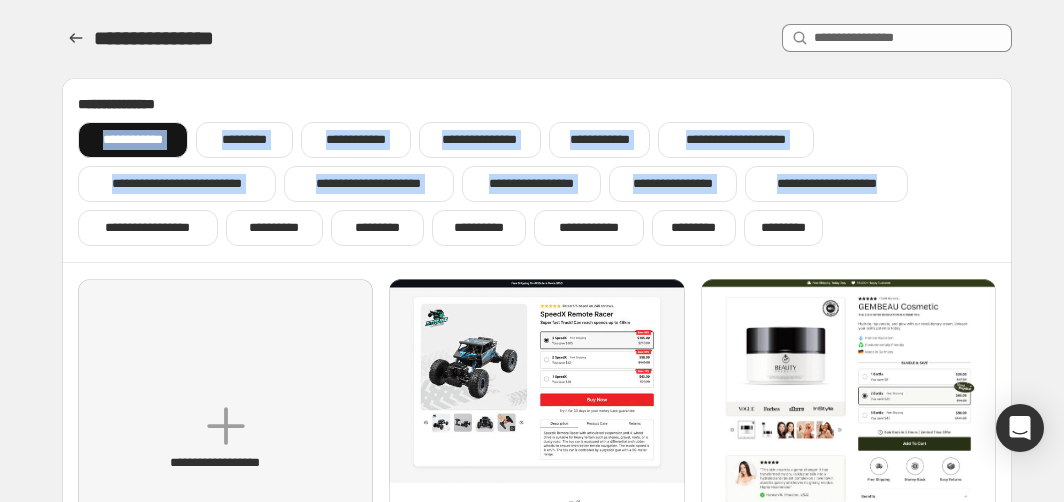 drag, startPoint x: 1055, startPoint y: 120, endPoint x: 1072, endPoint y: 114, distance: 18.027756 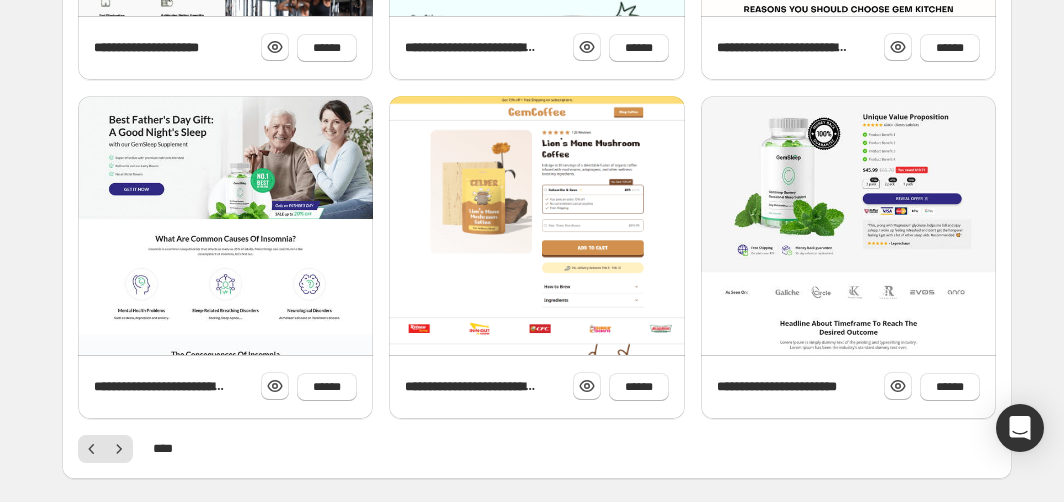 scroll, scrollTop: 937, scrollLeft: 0, axis: vertical 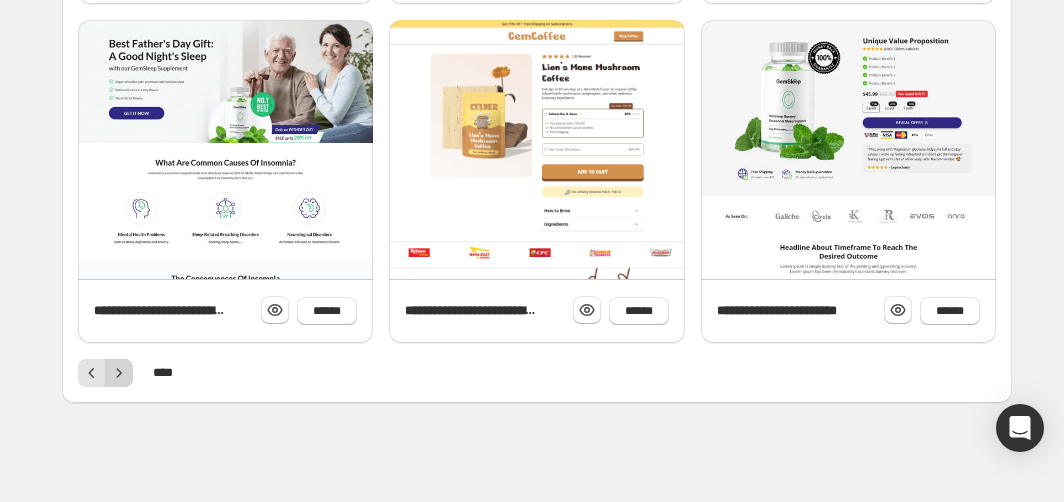 click 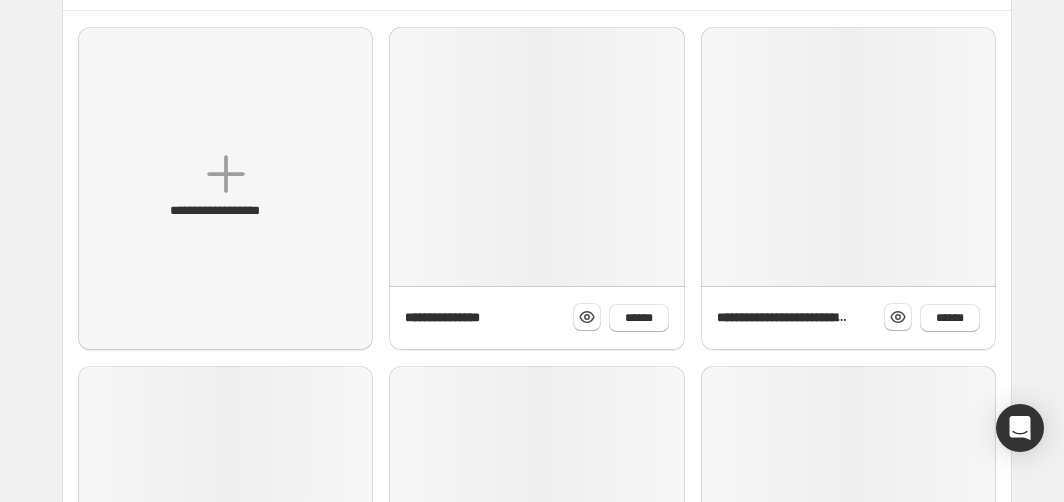 scroll, scrollTop: 0, scrollLeft: 0, axis: both 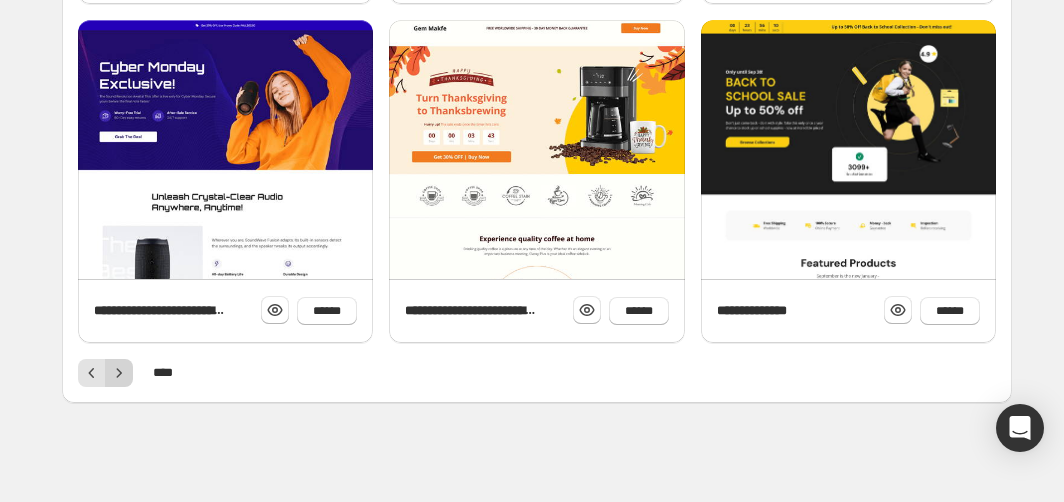 click 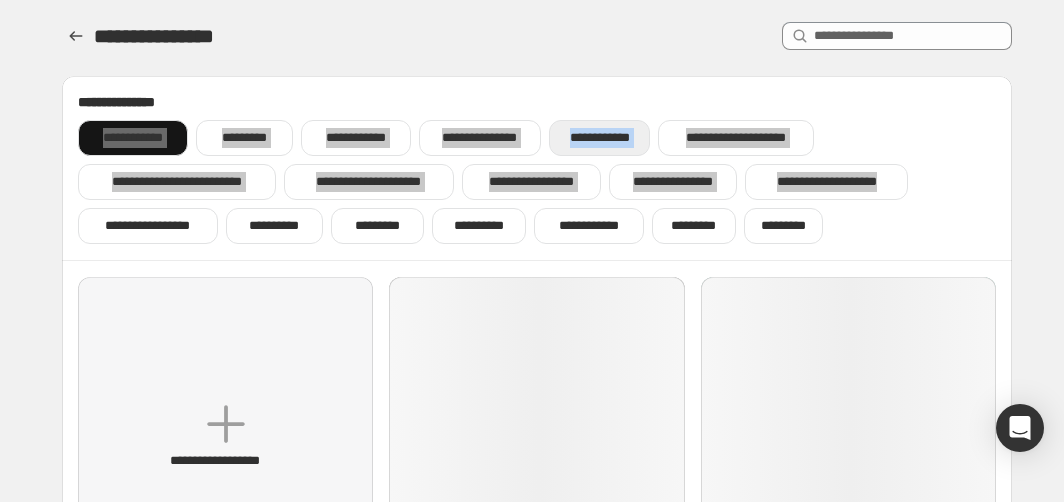scroll, scrollTop: 0, scrollLeft: 0, axis: both 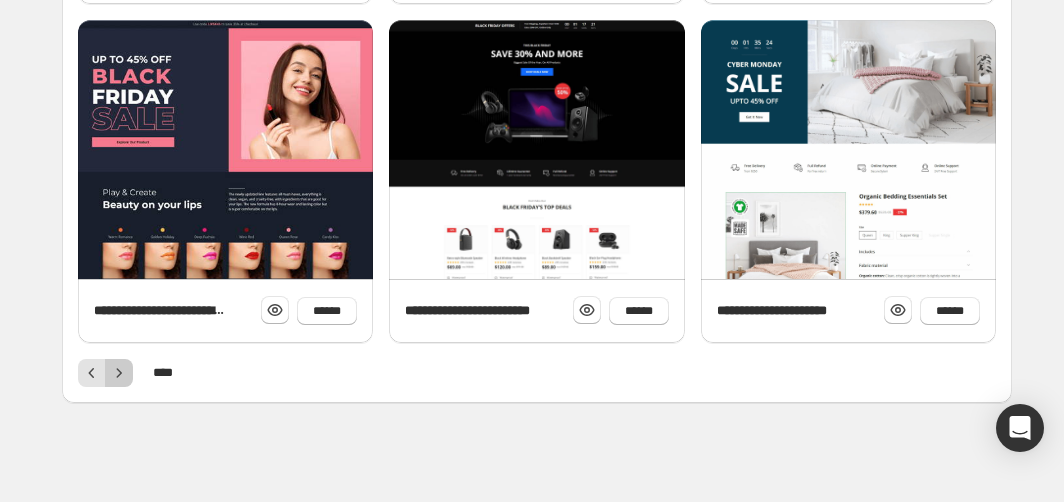 click 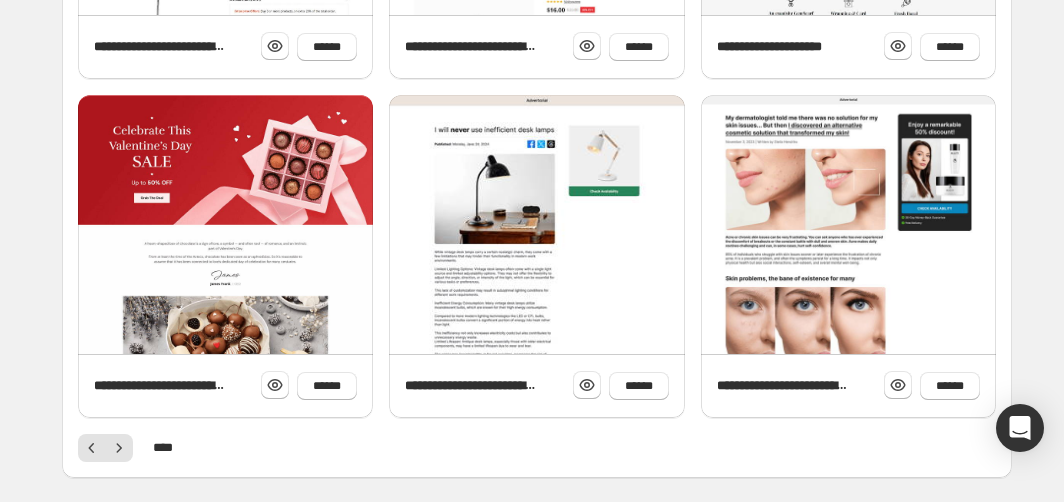 scroll, scrollTop: 914, scrollLeft: 0, axis: vertical 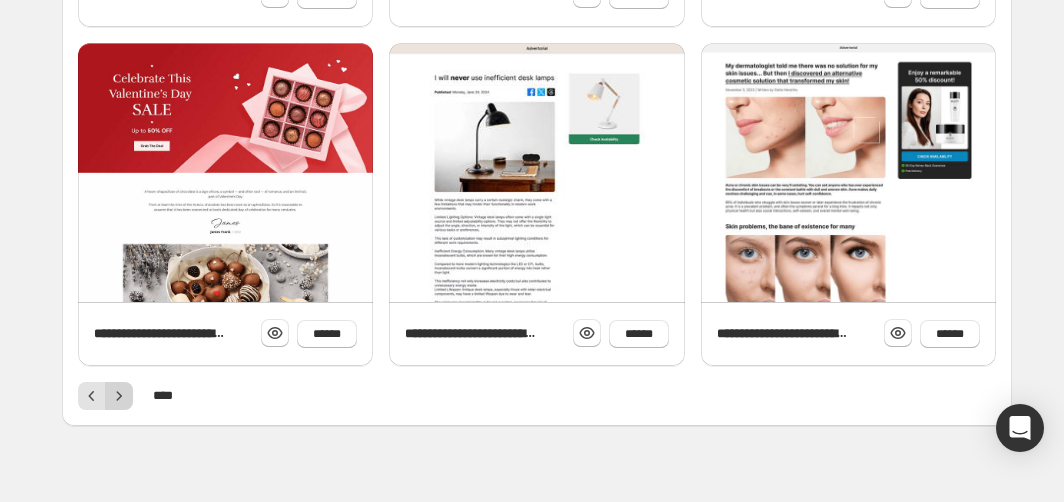 click 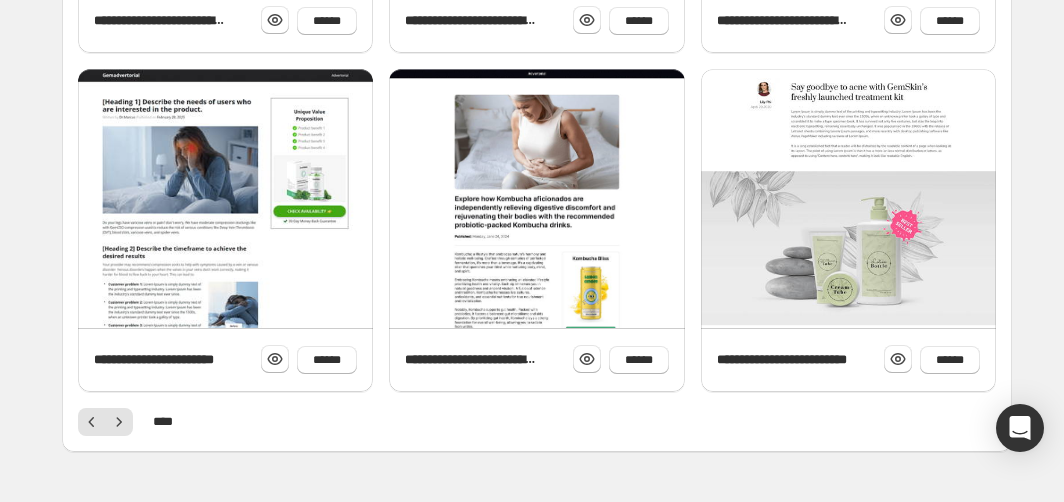 scroll, scrollTop: 937, scrollLeft: 0, axis: vertical 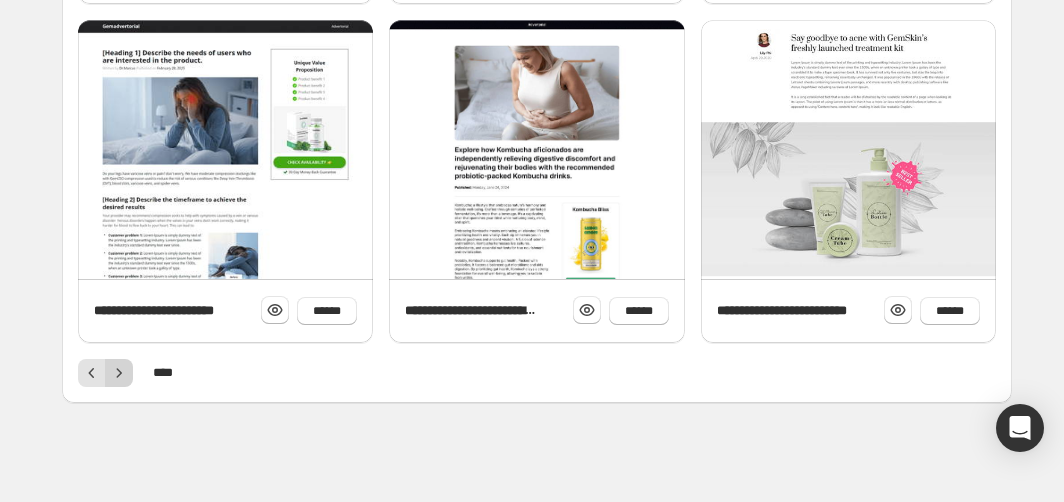 click 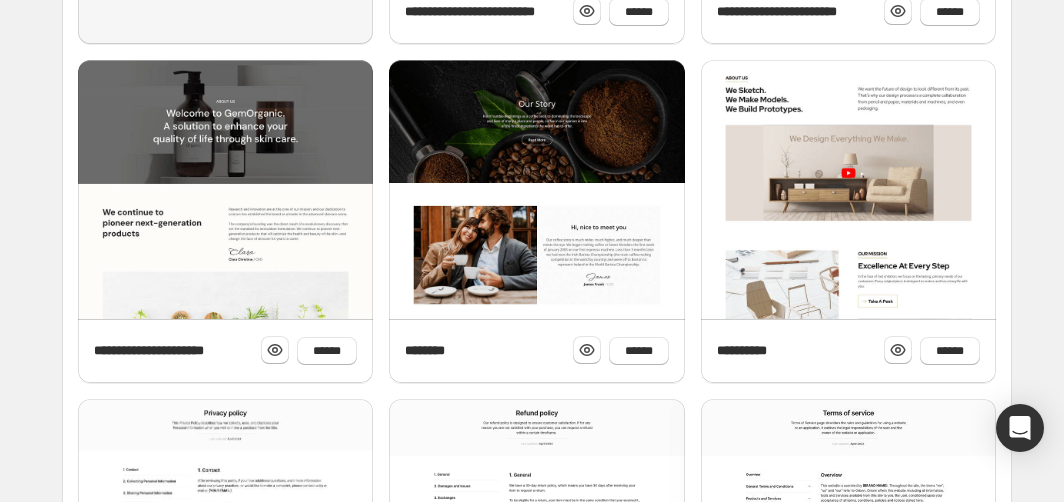 scroll, scrollTop: 937, scrollLeft: 0, axis: vertical 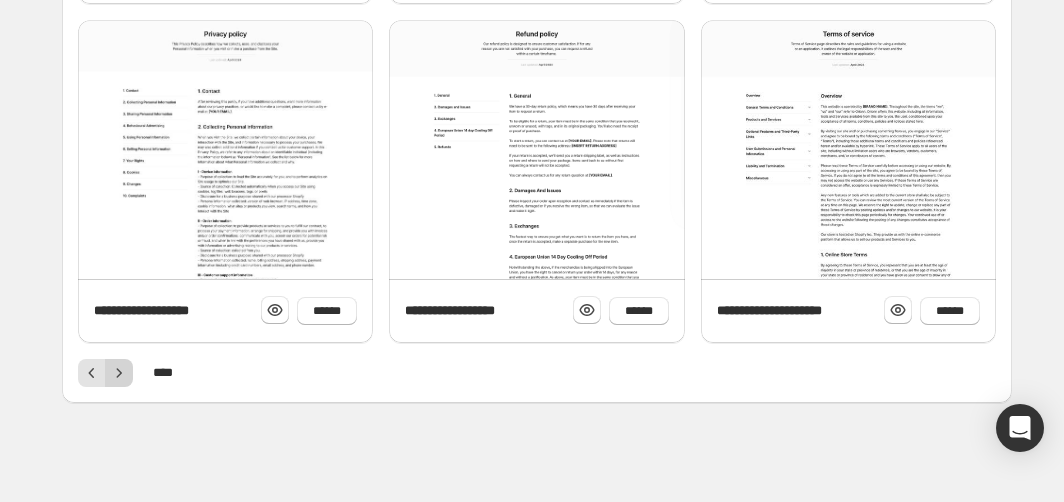 click at bounding box center (119, 373) 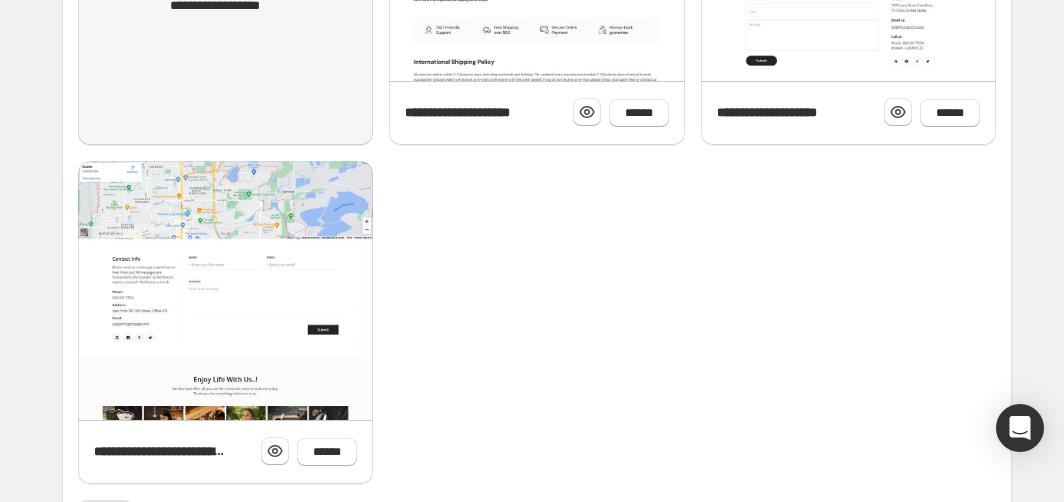 scroll, scrollTop: 499, scrollLeft: 0, axis: vertical 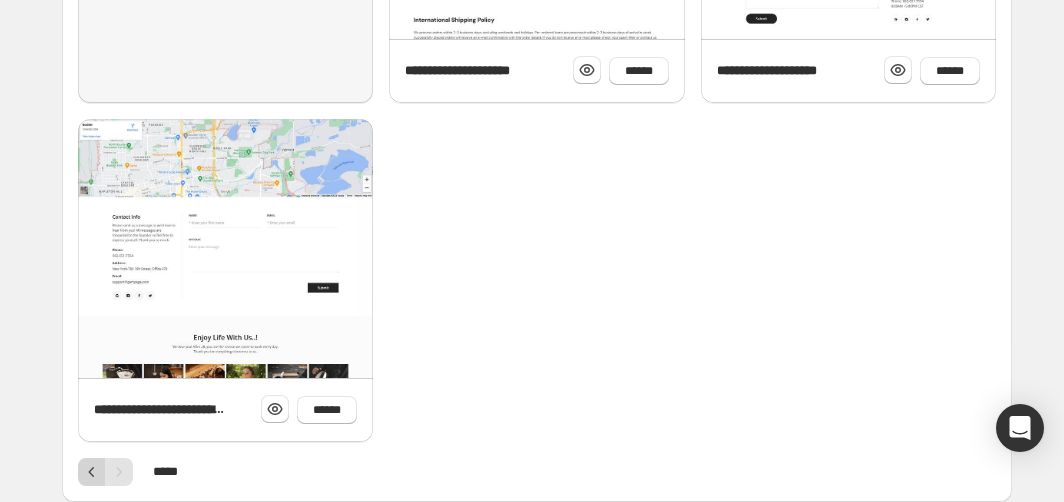 click 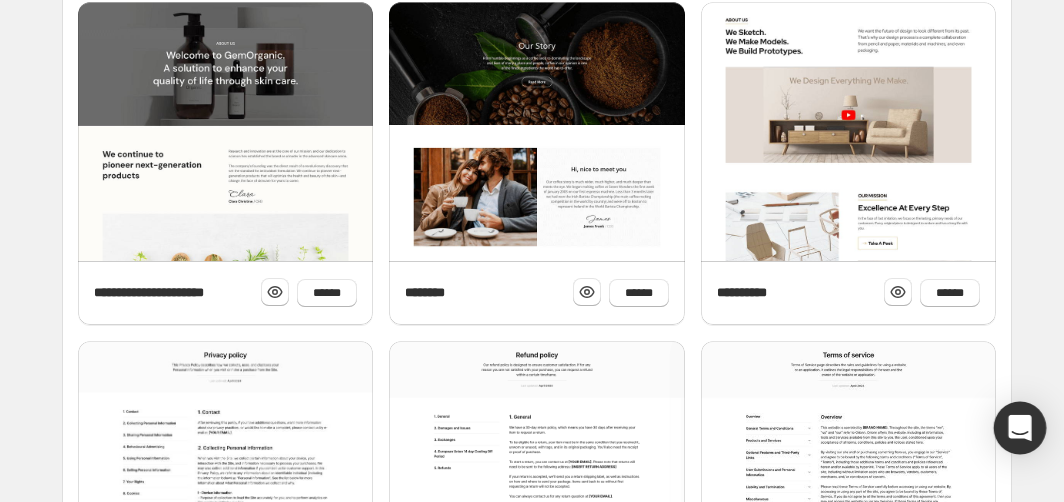 scroll, scrollTop: 876, scrollLeft: 0, axis: vertical 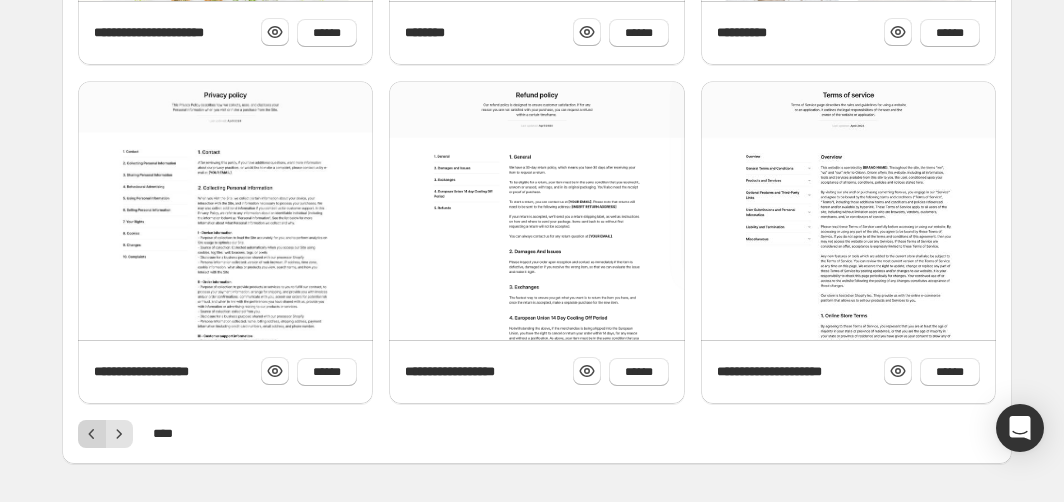 click 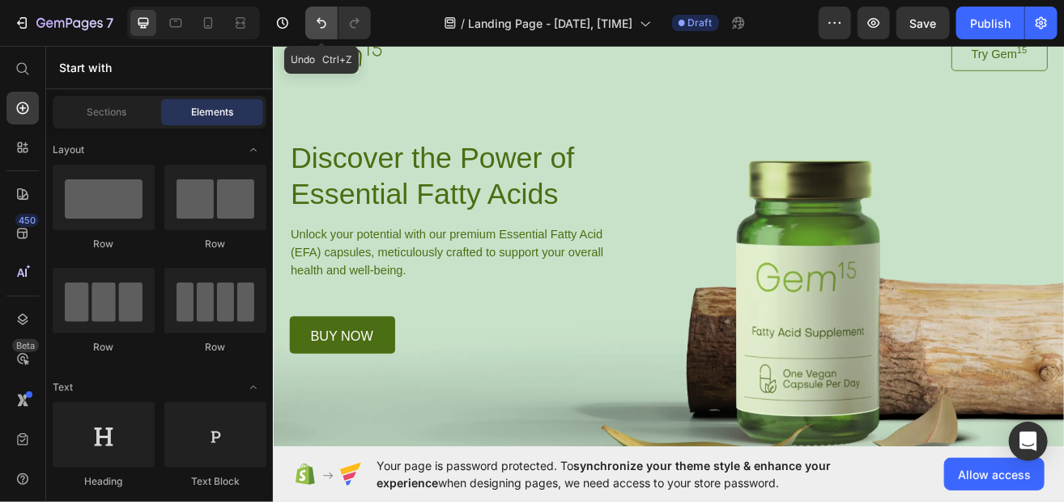 scroll, scrollTop: 850, scrollLeft: 0, axis: vertical 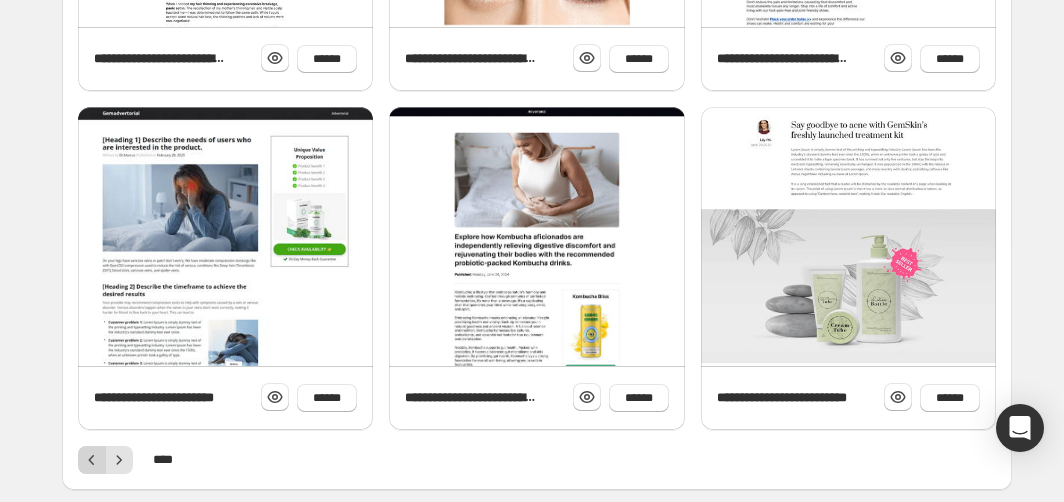 click 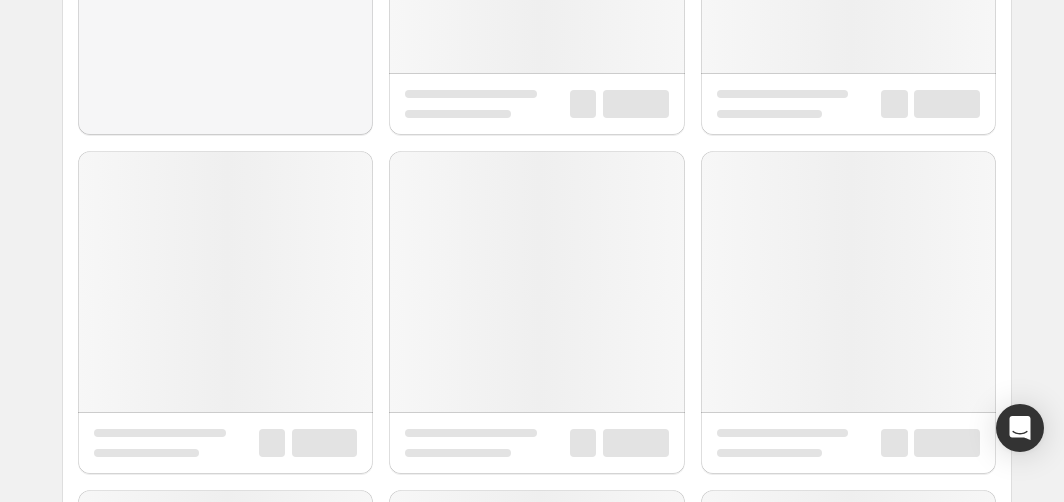 scroll, scrollTop: 152, scrollLeft: 0, axis: vertical 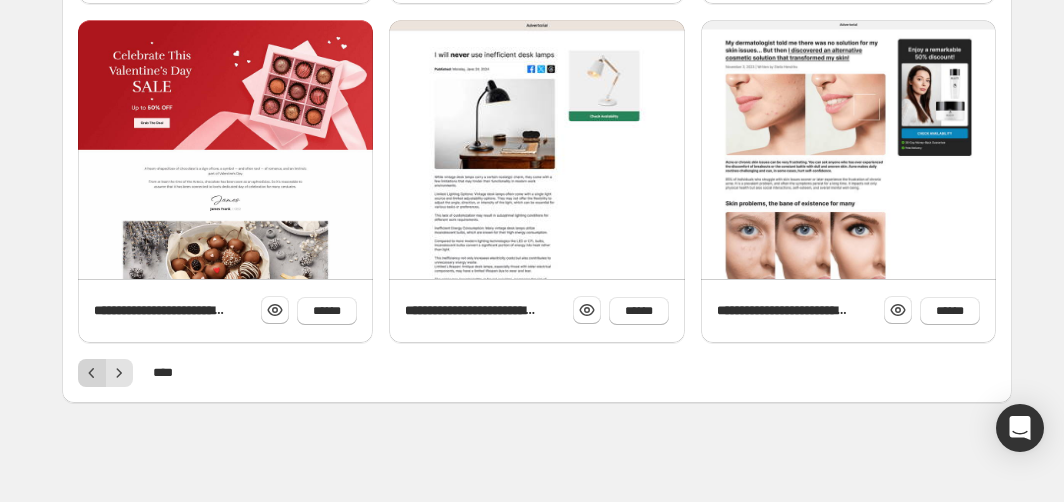 click 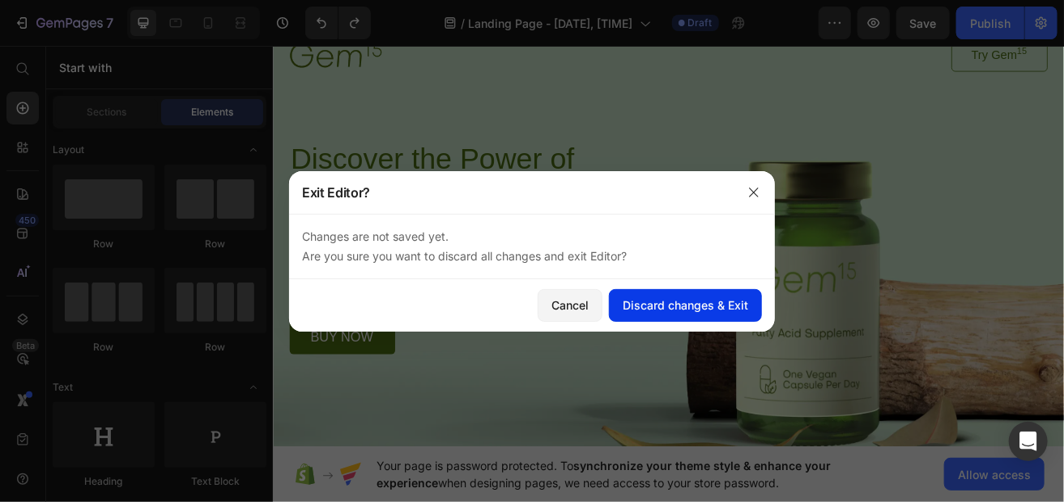 click 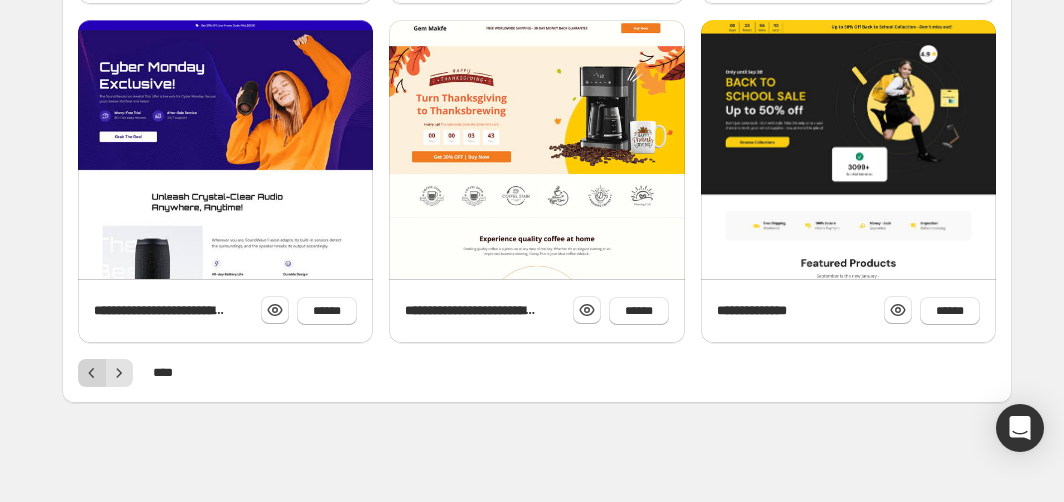 click 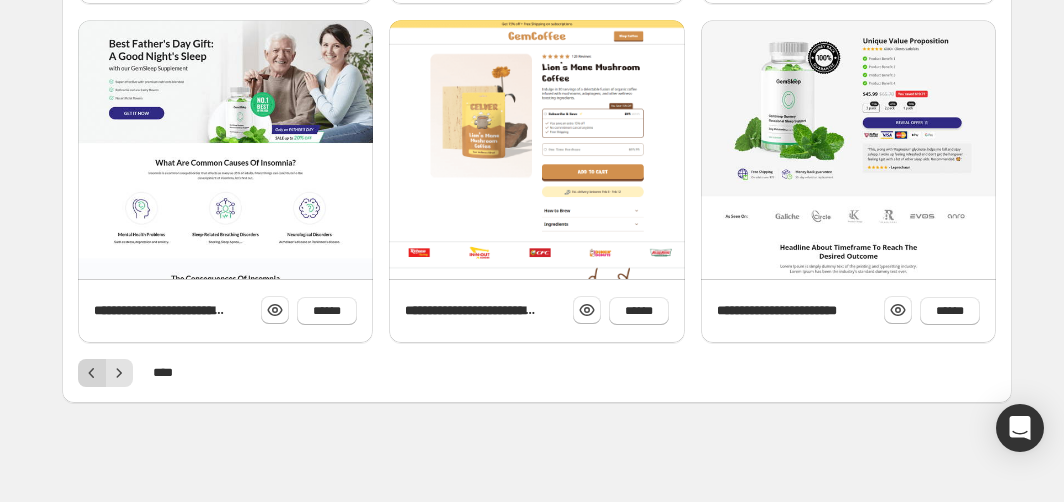 click 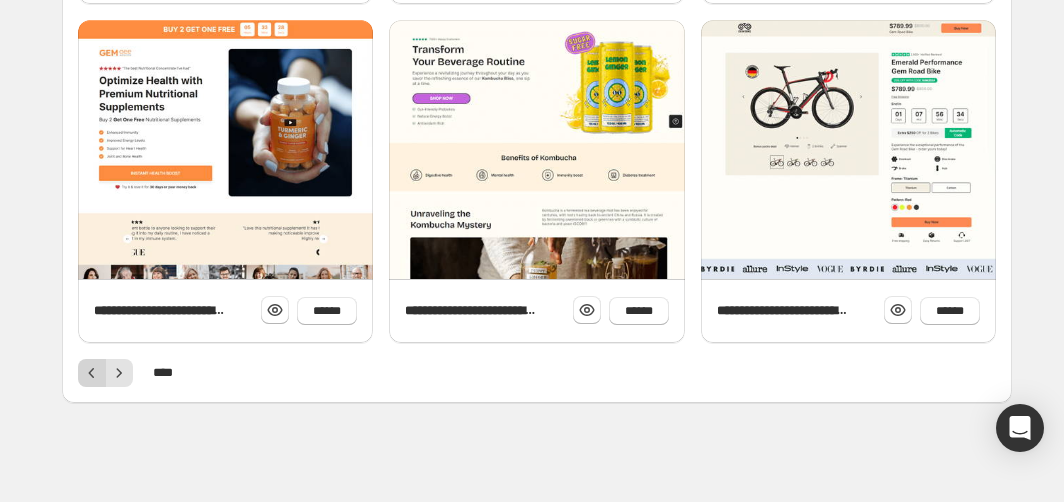 click 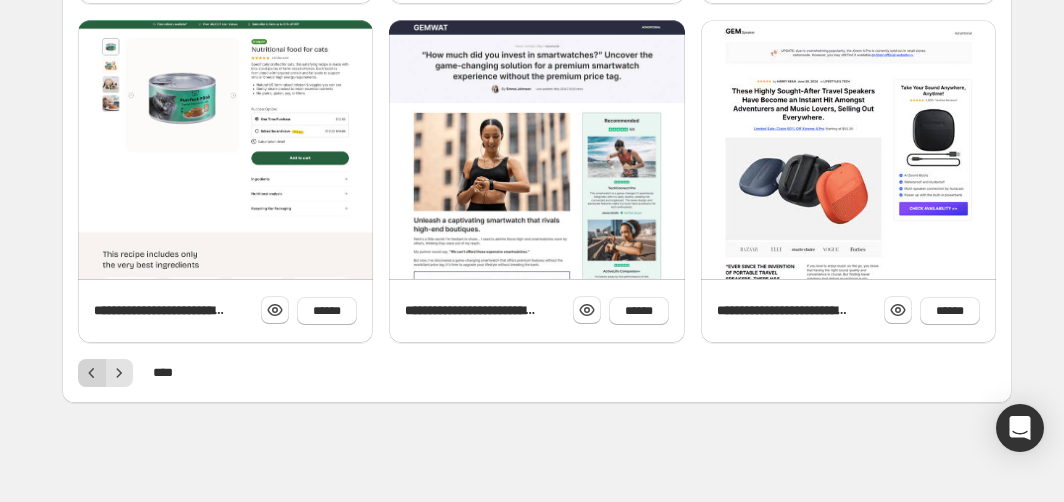 click 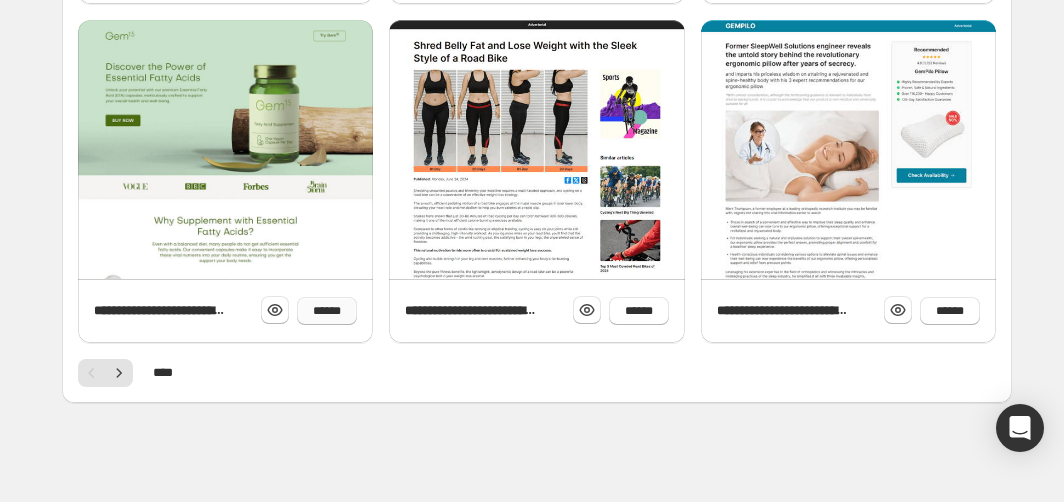 click on "******" at bounding box center (327, 311) 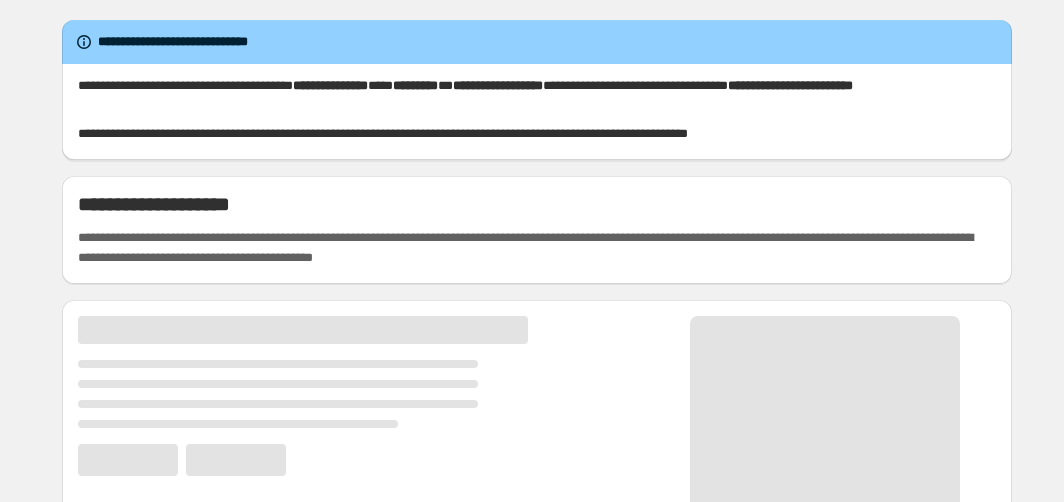 scroll, scrollTop: 0, scrollLeft: 0, axis: both 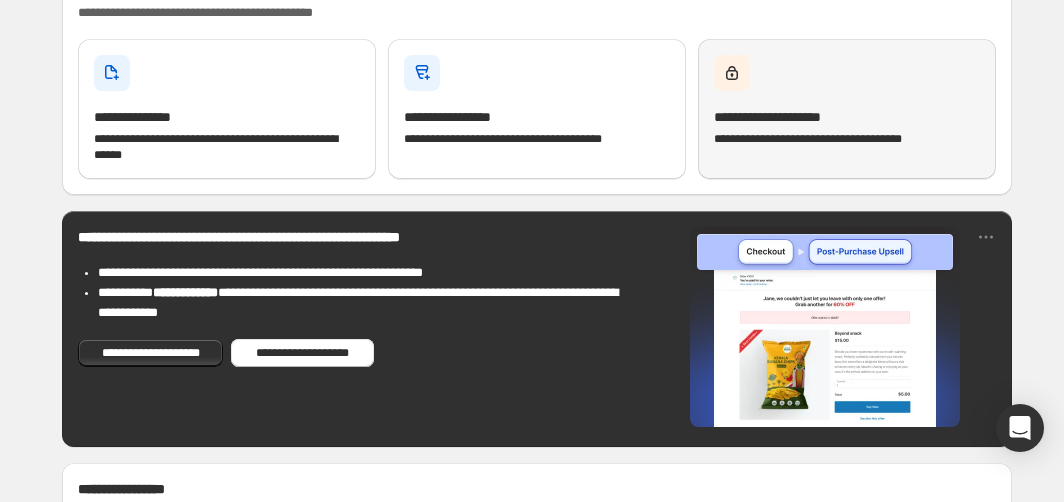 click on "**********" at bounding box center (847, 117) 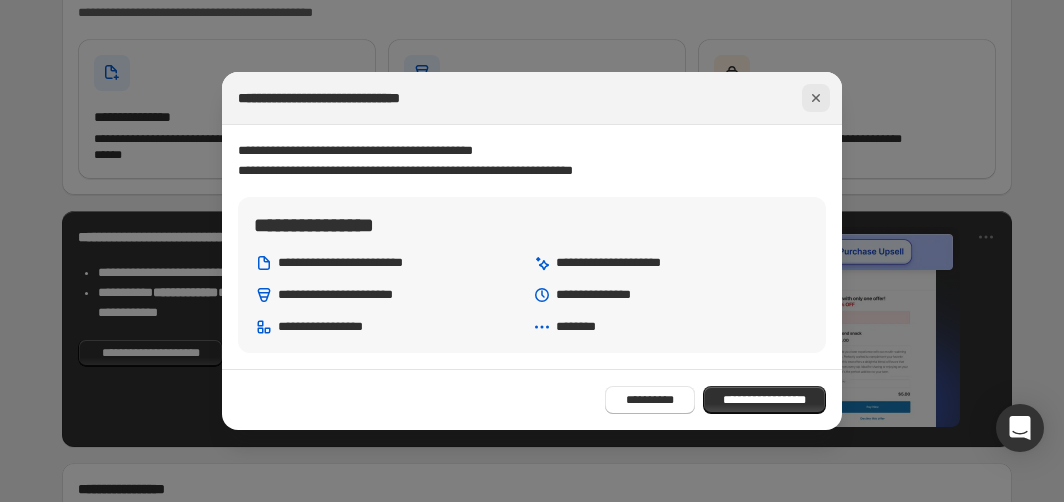 click 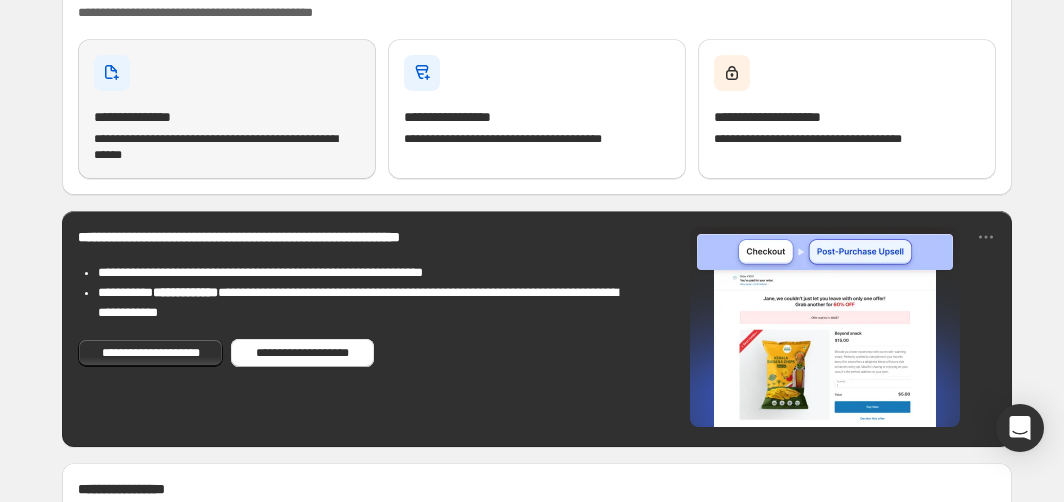 click on "**********" at bounding box center (227, 117) 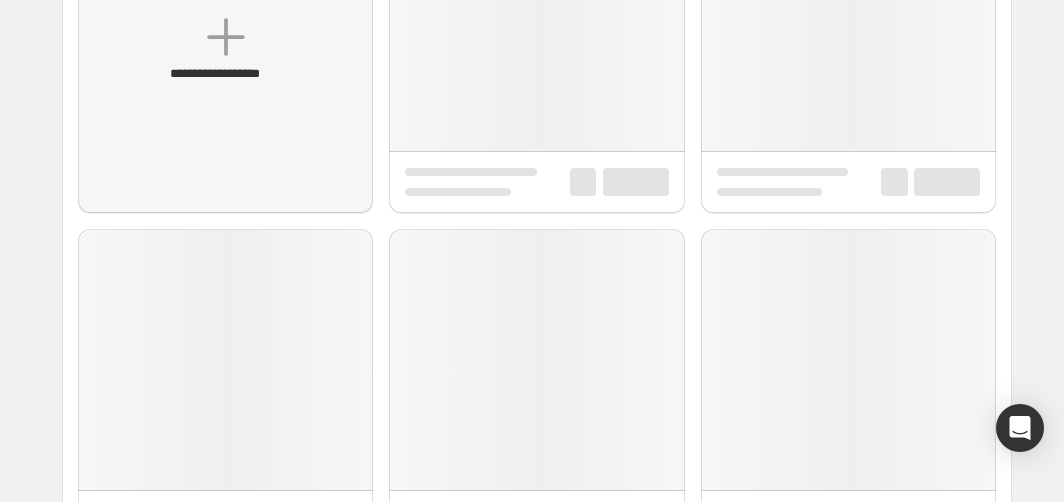 scroll, scrollTop: 0, scrollLeft: 0, axis: both 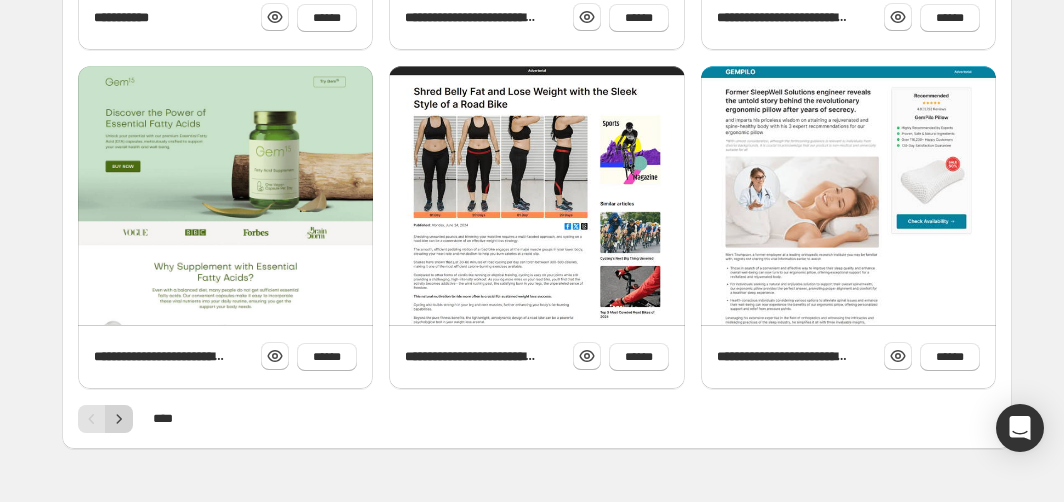 click 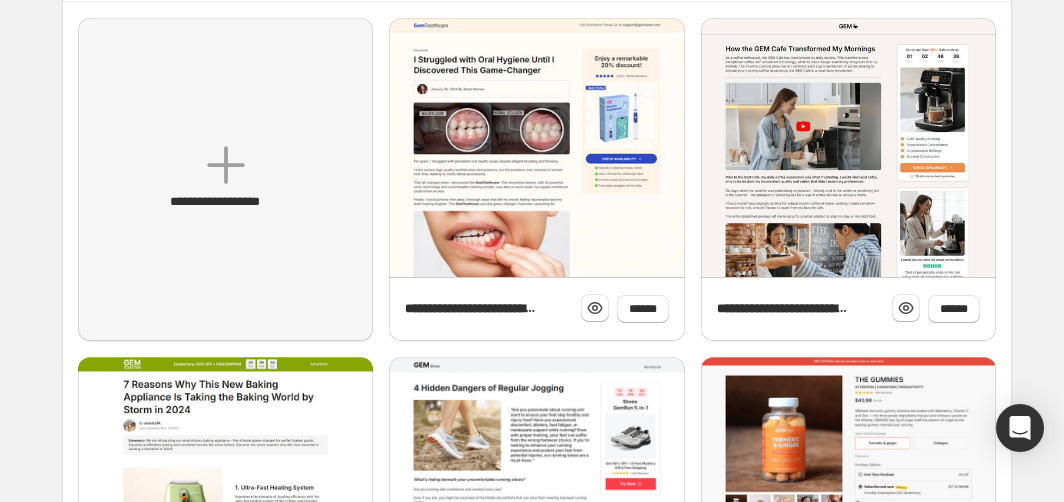 scroll, scrollTop: 0, scrollLeft: 0, axis: both 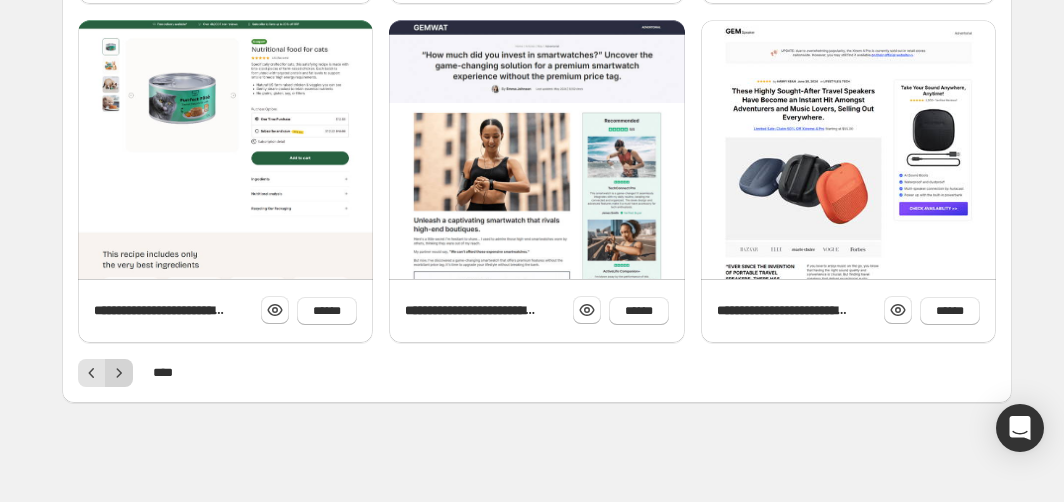 click 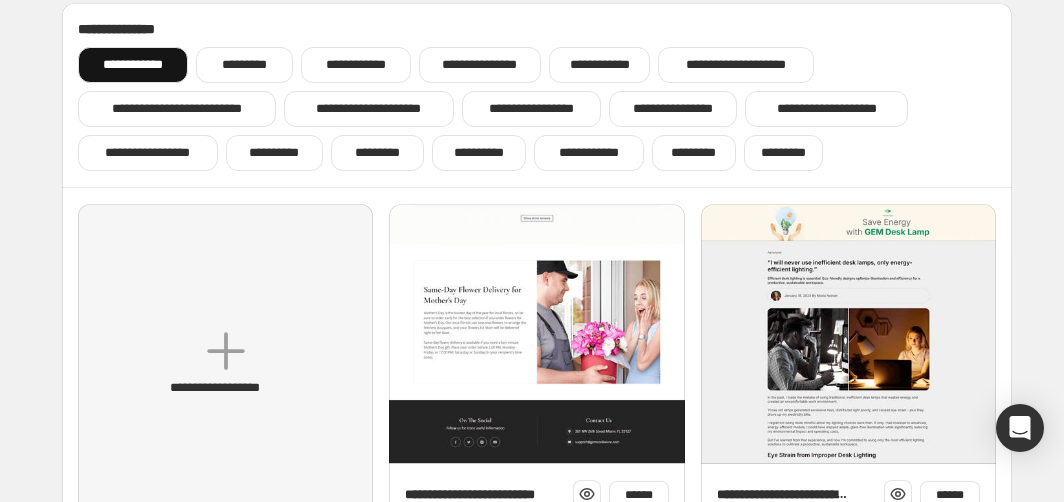 scroll, scrollTop: 0, scrollLeft: 0, axis: both 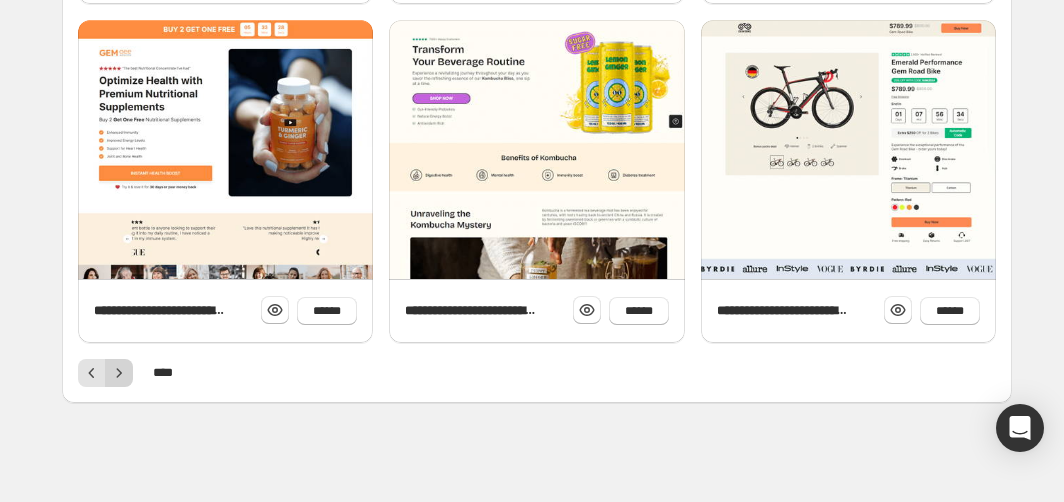 click 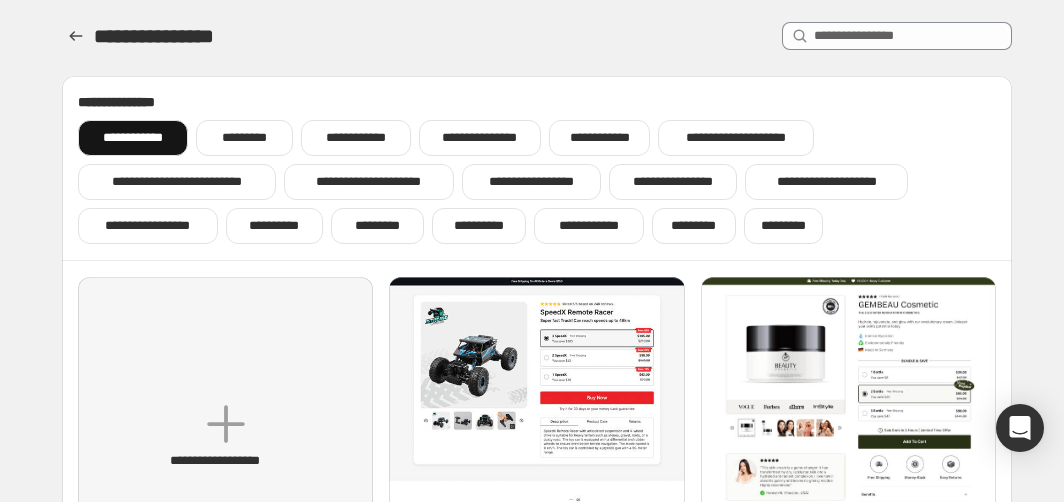 scroll, scrollTop: 0, scrollLeft: 0, axis: both 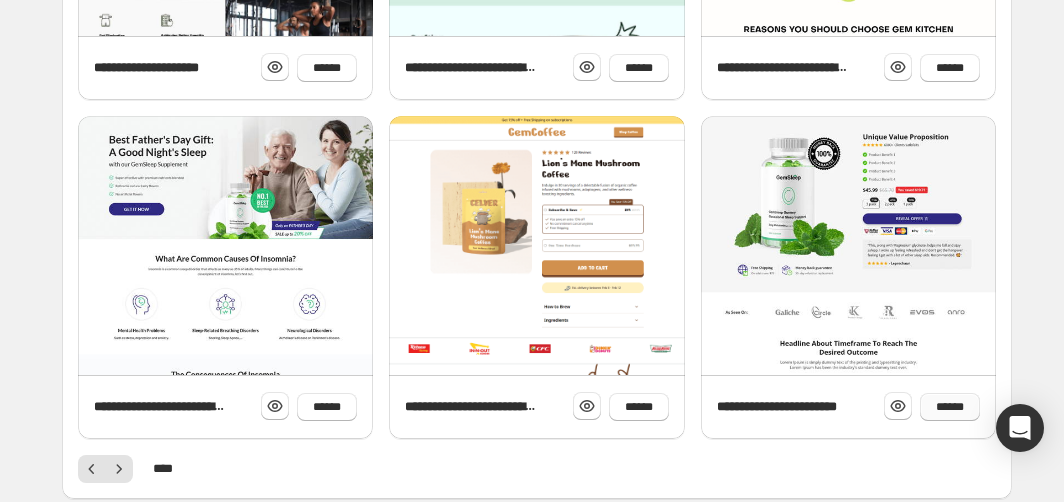 click on "******" at bounding box center (950, 407) 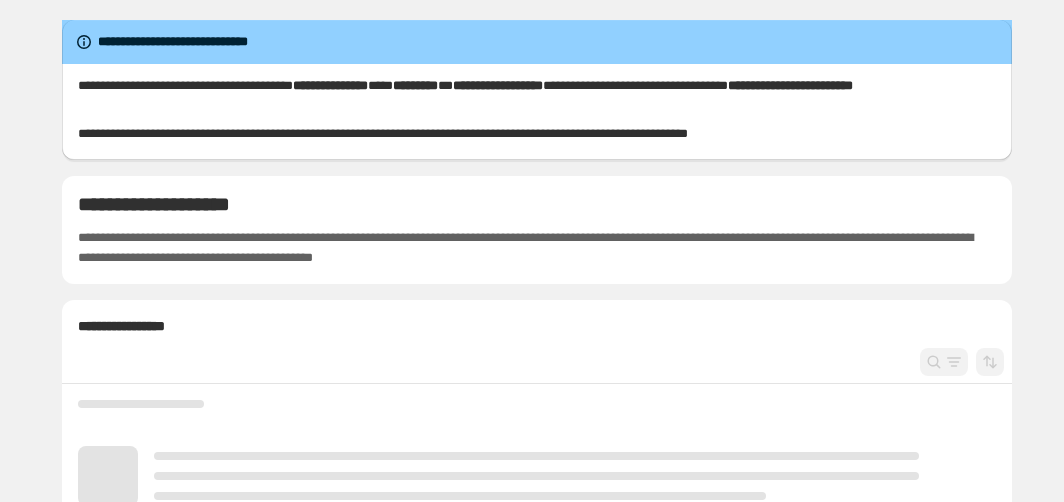 scroll, scrollTop: 0, scrollLeft: 0, axis: both 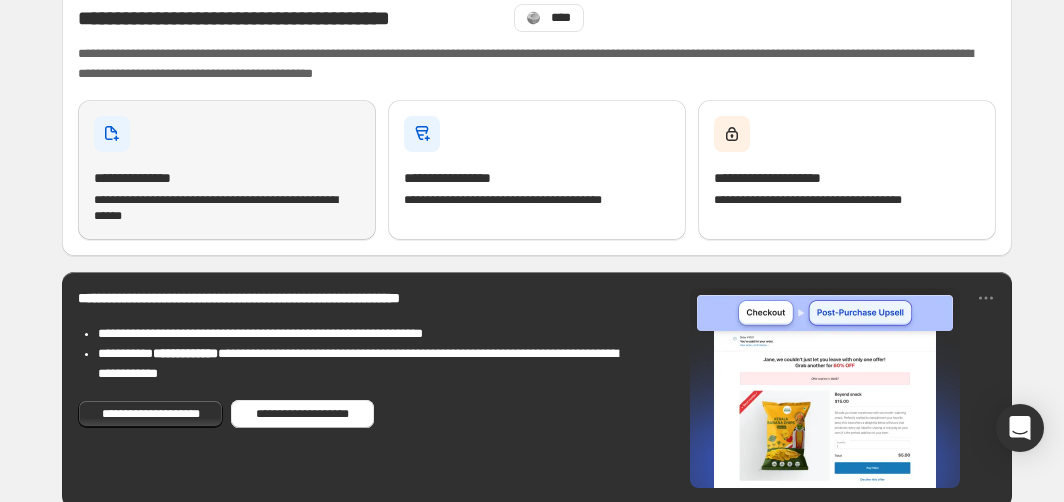 click on "**********" at bounding box center [151, 178] 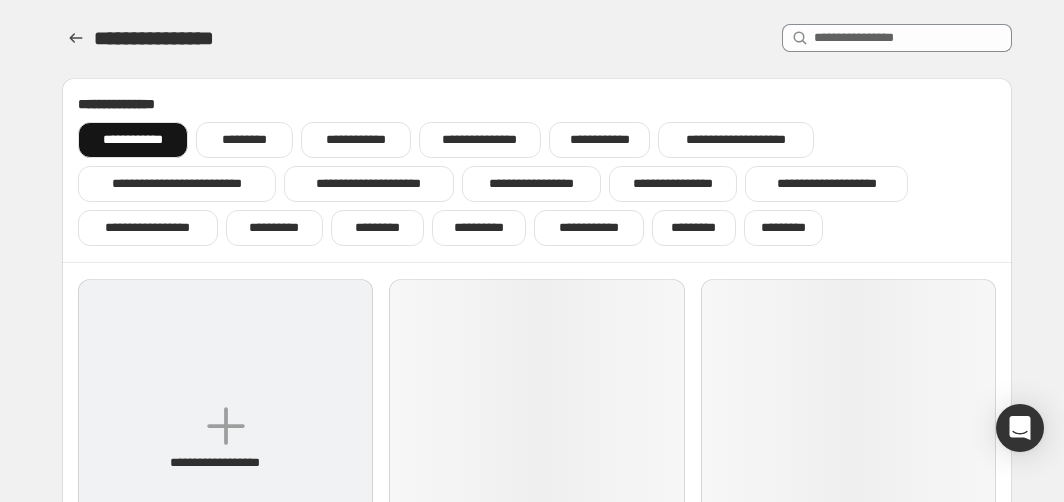 click on "**********" at bounding box center (225, 440) 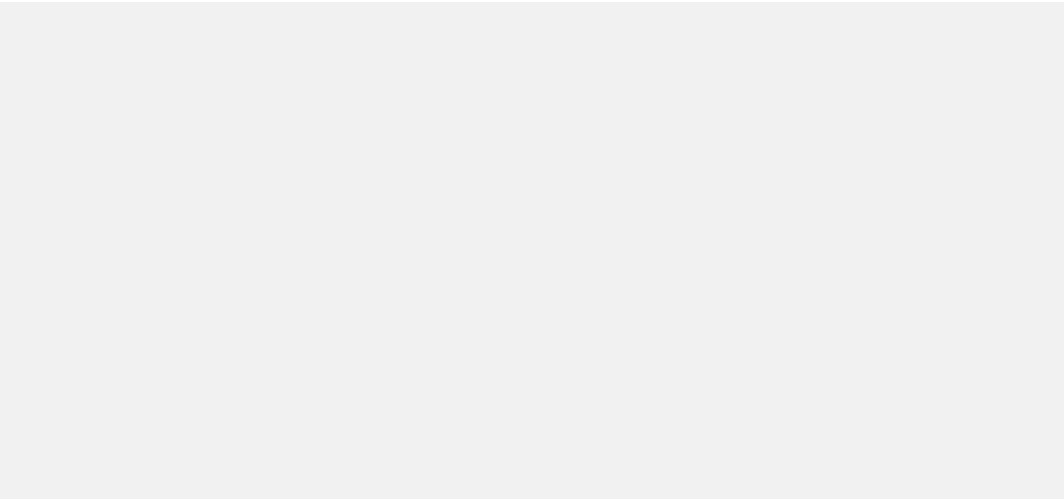 scroll, scrollTop: 0, scrollLeft: 0, axis: both 